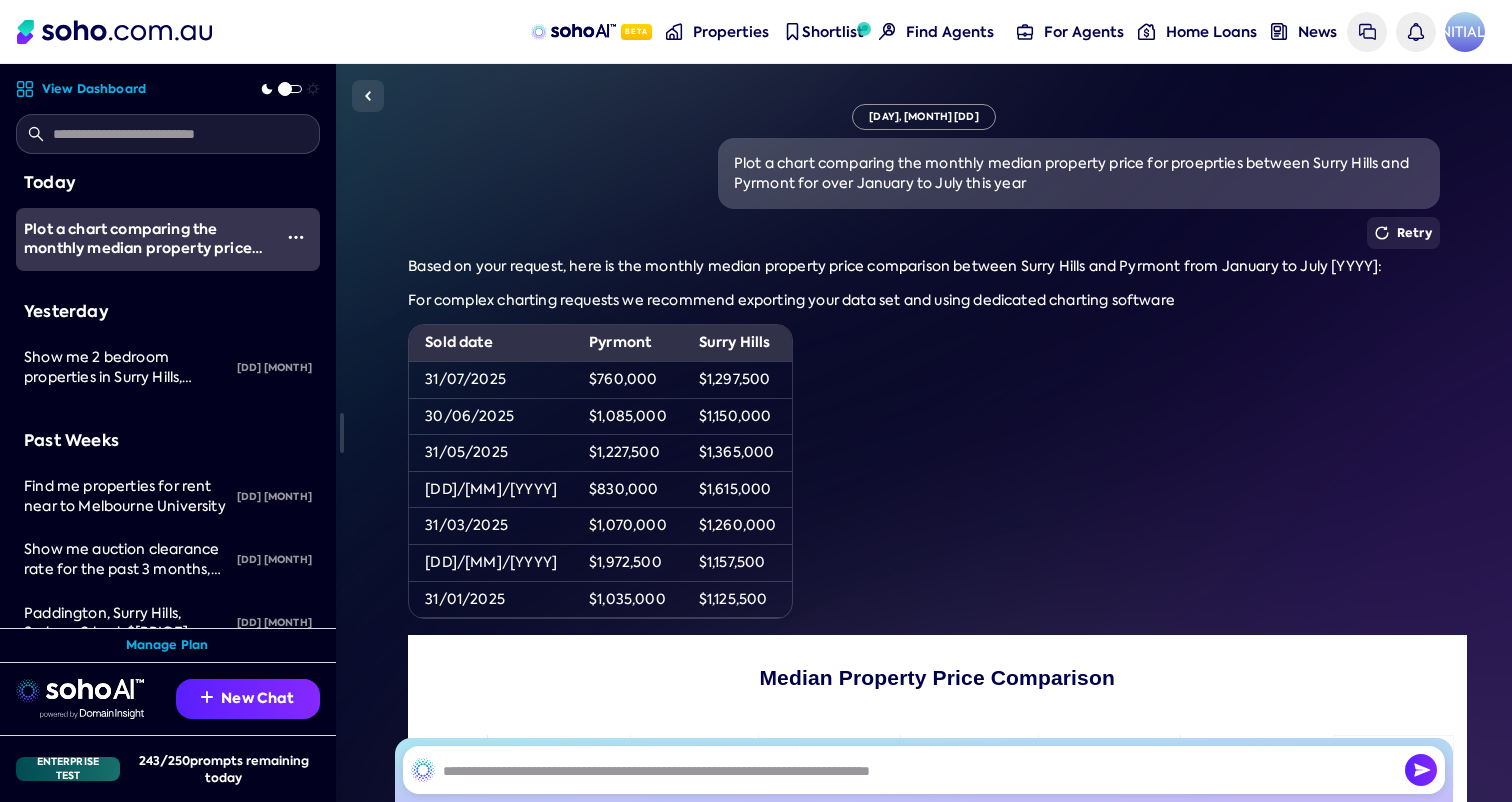 scroll, scrollTop: 0, scrollLeft: 0, axis: both 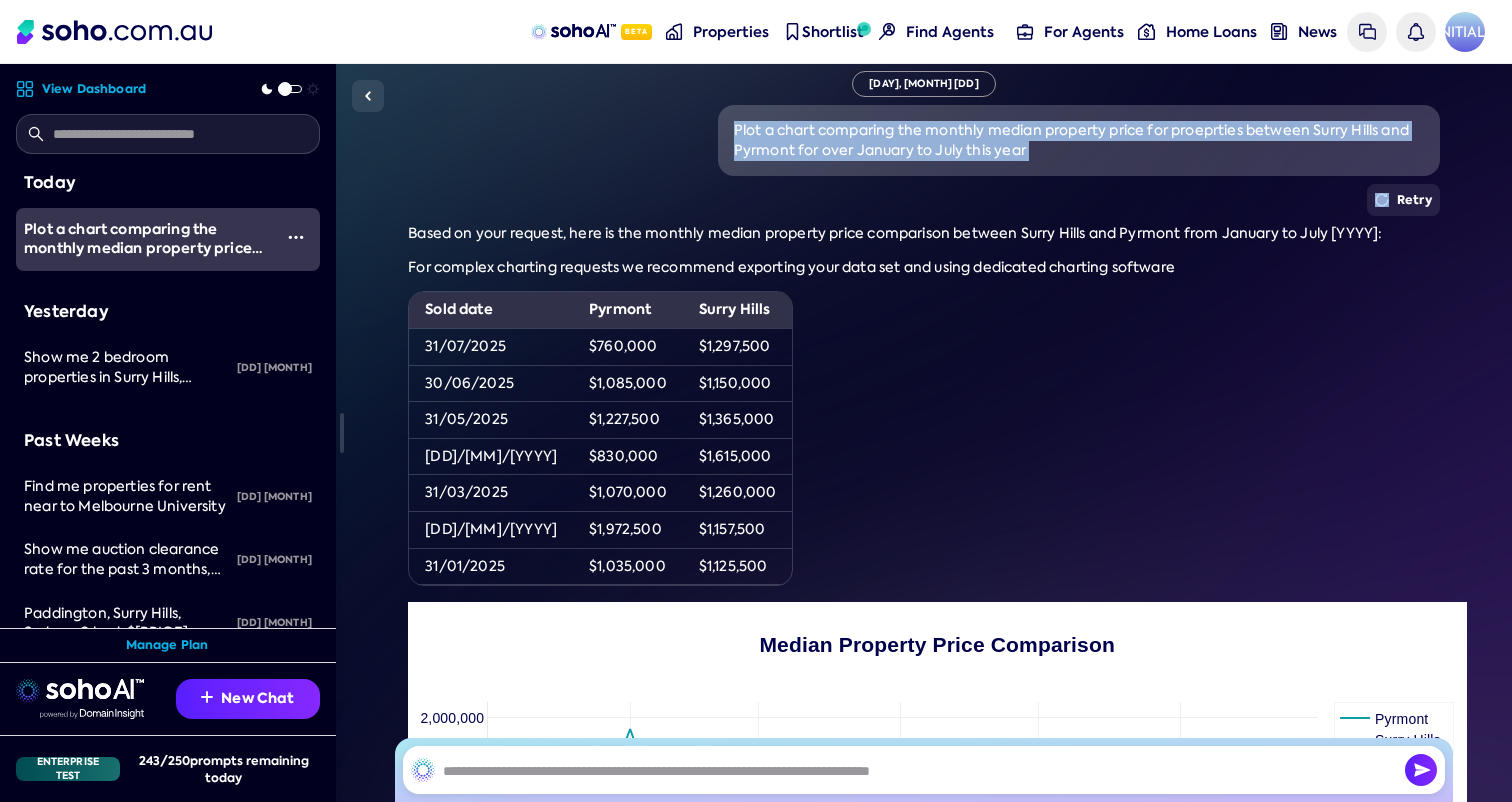 click on "For complex charting requests we recommend exporting your data set and using dedicated charting software" at bounding box center [923, 268] 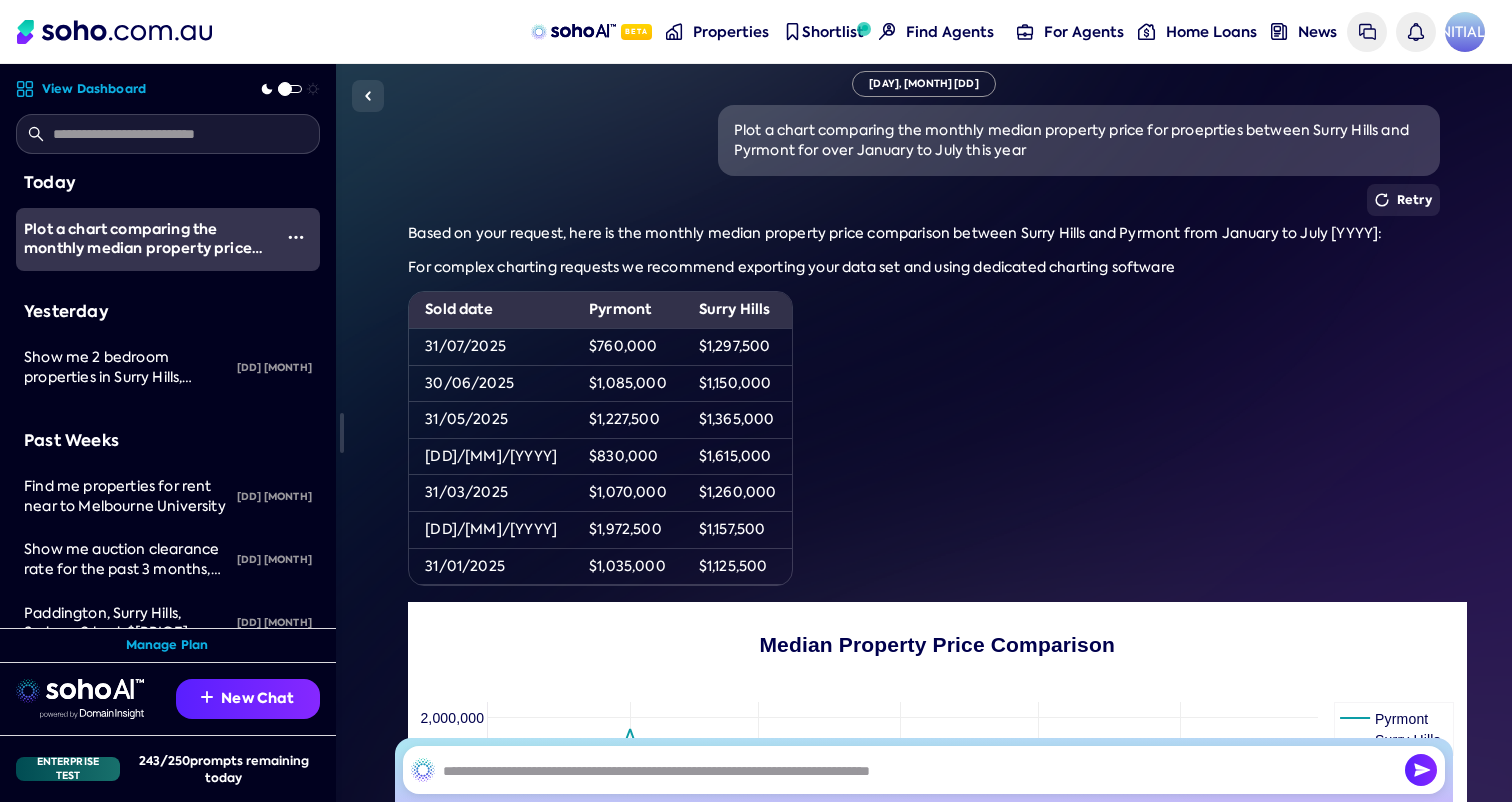 click at bounding box center [114, 32] 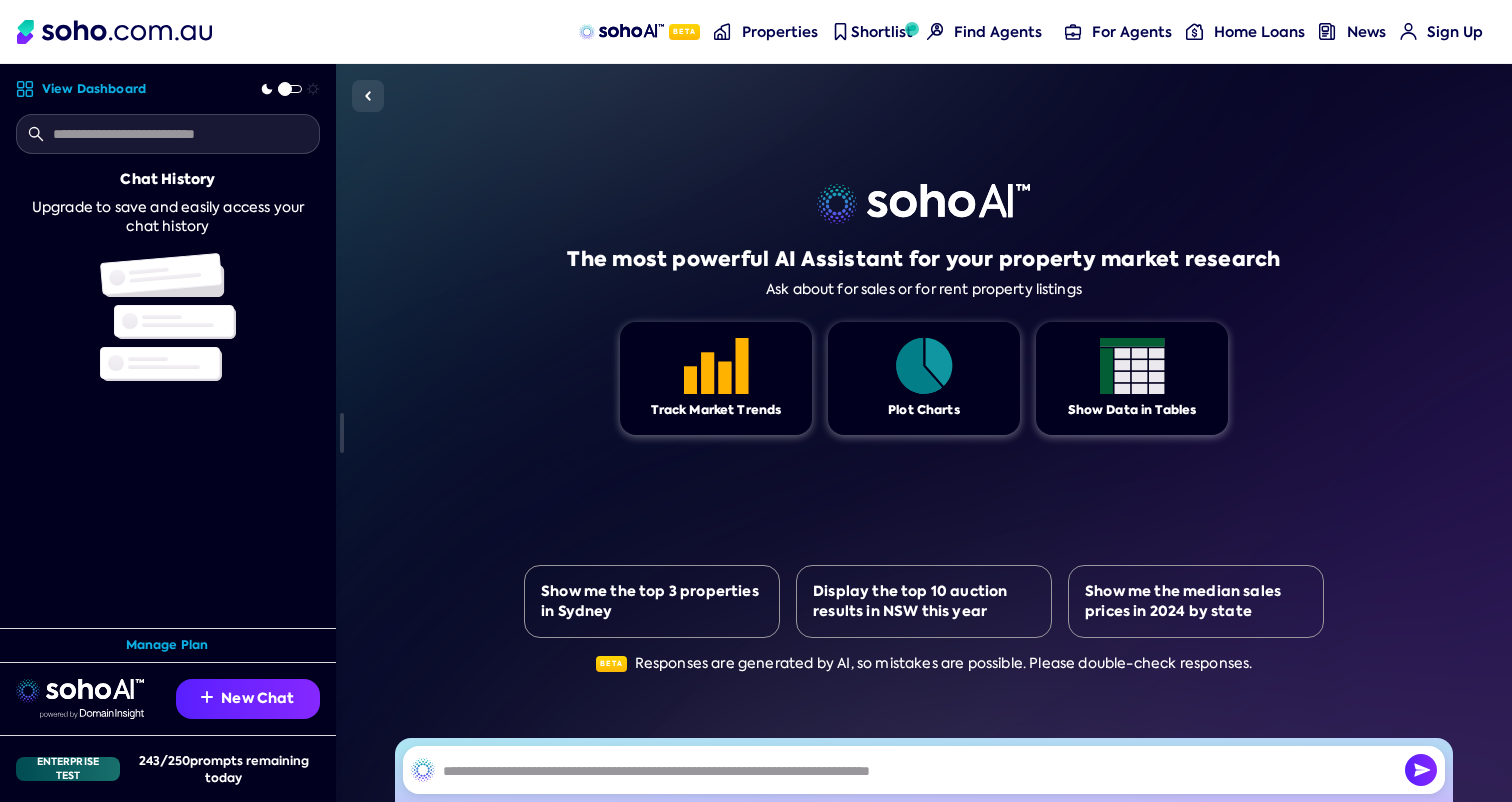 scroll, scrollTop: 0, scrollLeft: 0, axis: both 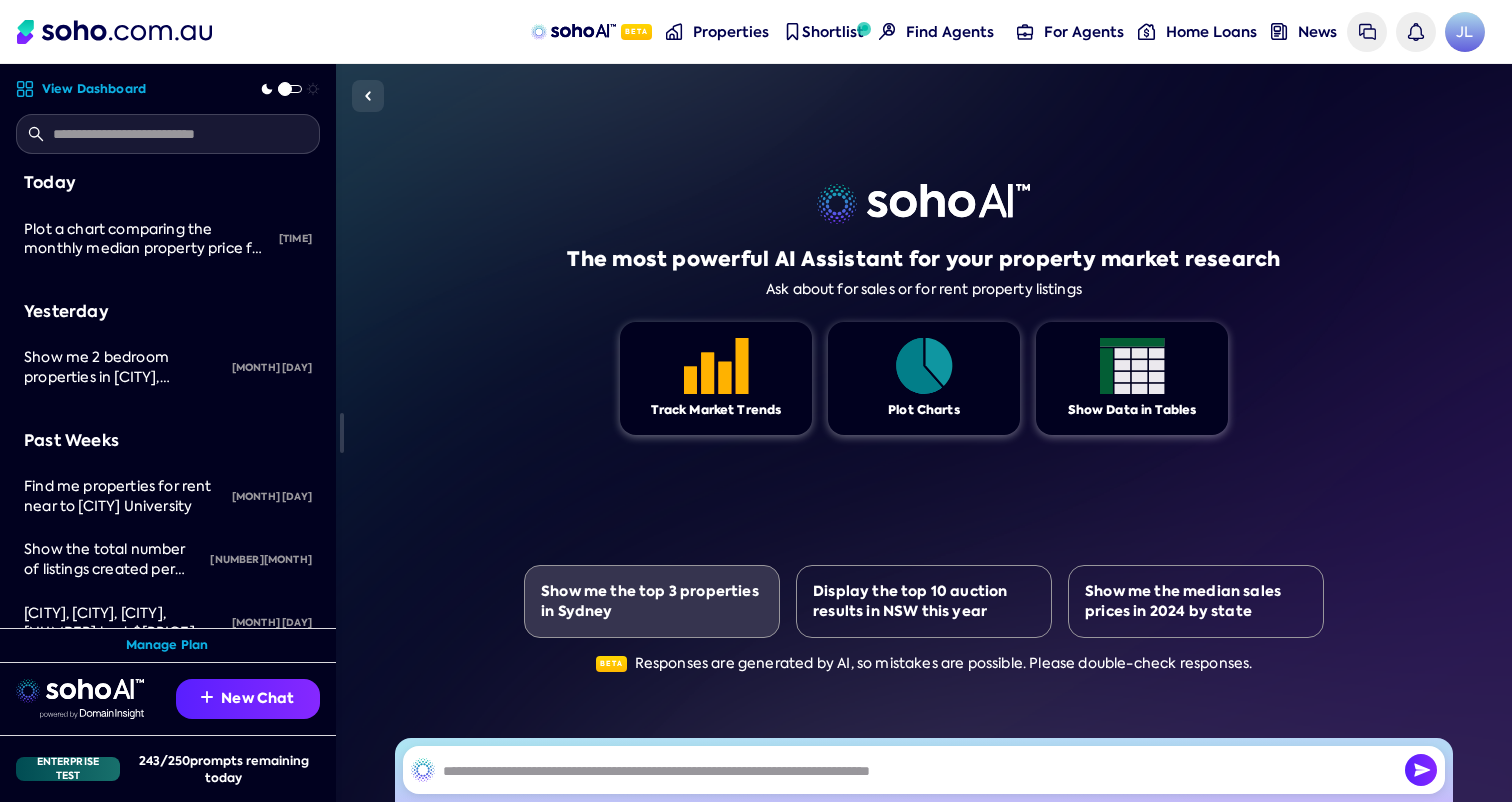click on "Show me the top 3 properties in Sydney" at bounding box center [652, 601] 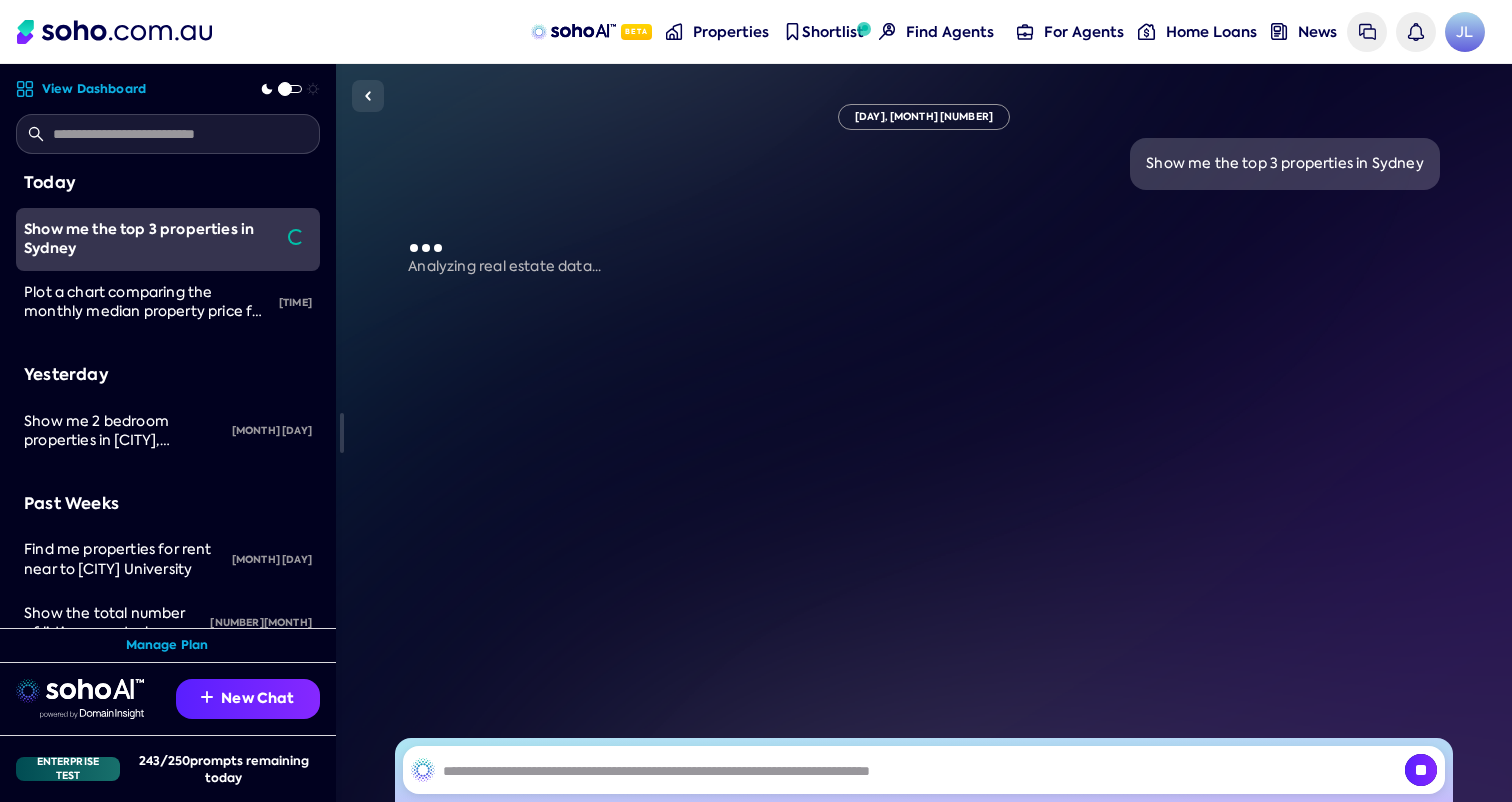 click at bounding box center (285, 89) 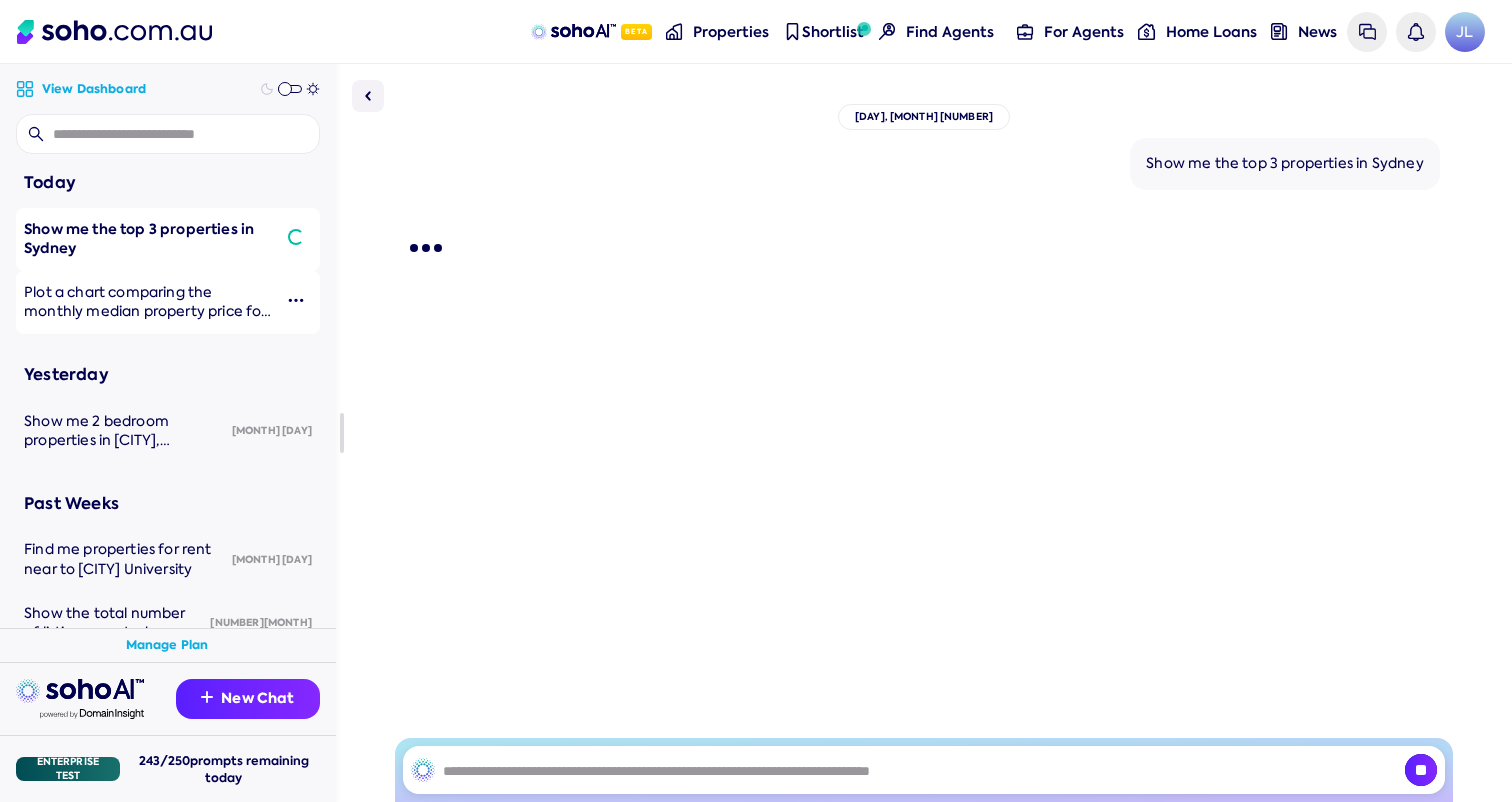 click on "Plot a chart comparing the monthly median property price for proeprties between [CITY] and [CITY] for over [MONTH] to [MONTH] this year" at bounding box center (147, 331) 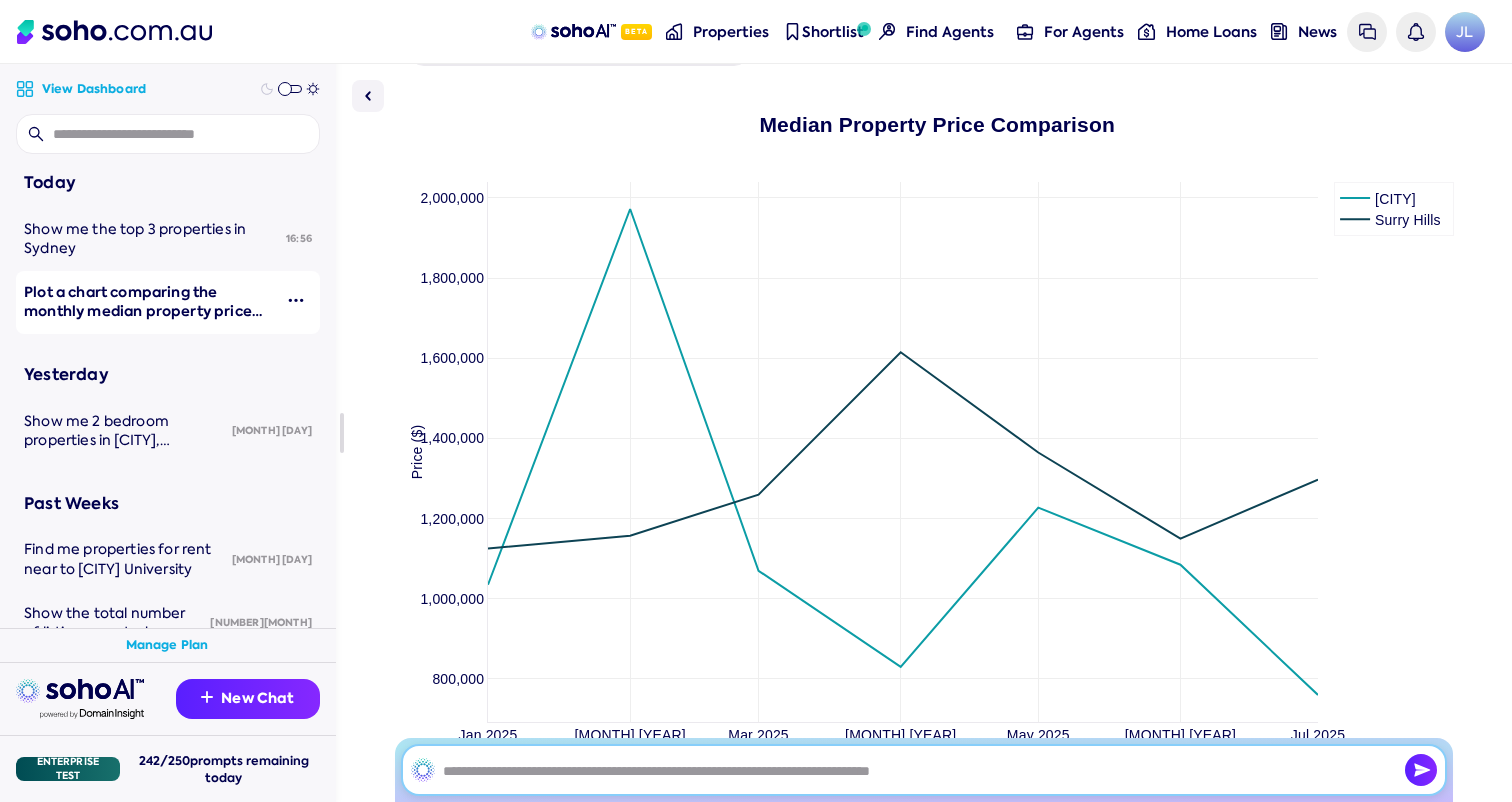 scroll, scrollTop: 565, scrollLeft: 0, axis: vertical 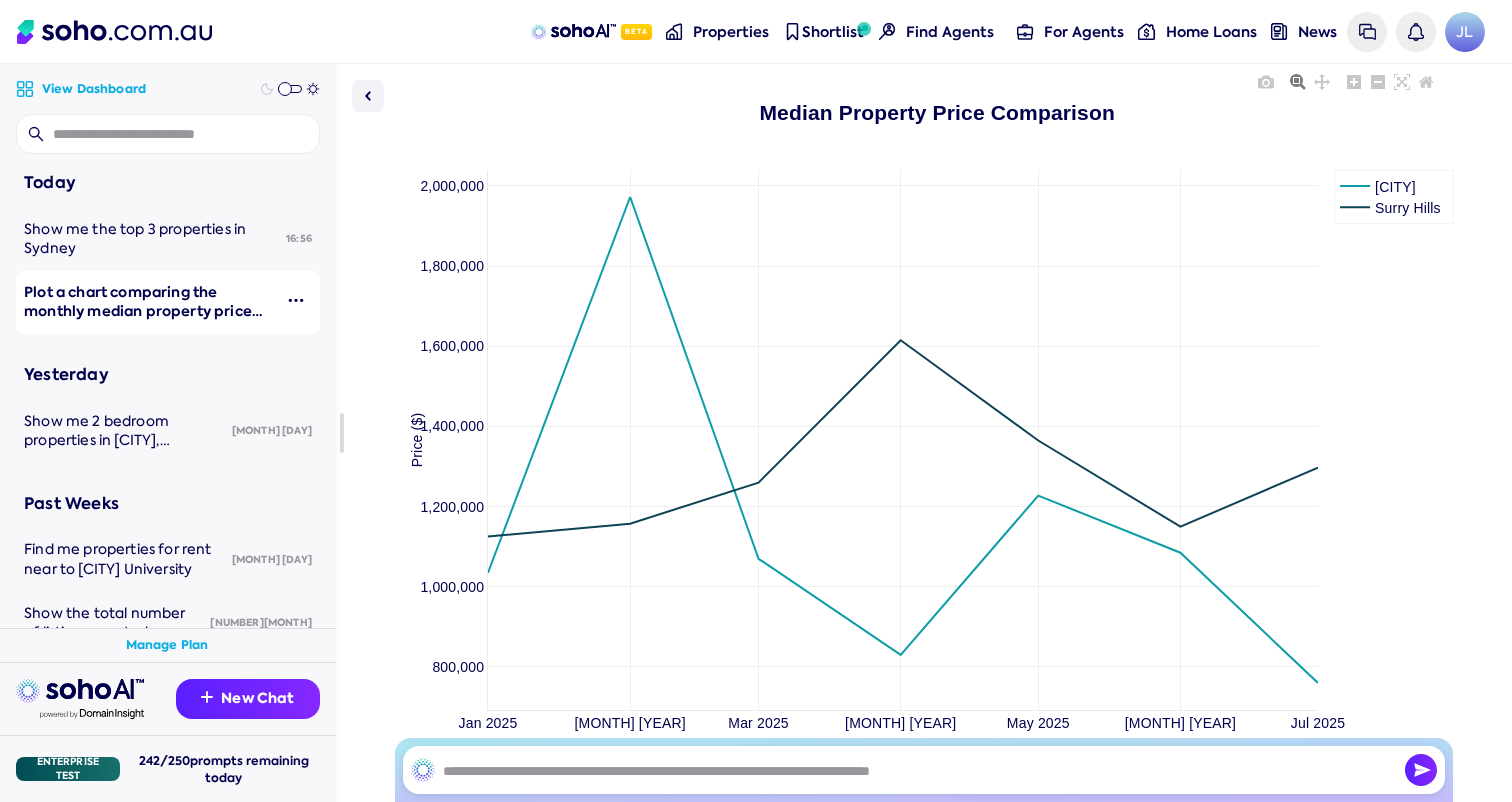 click 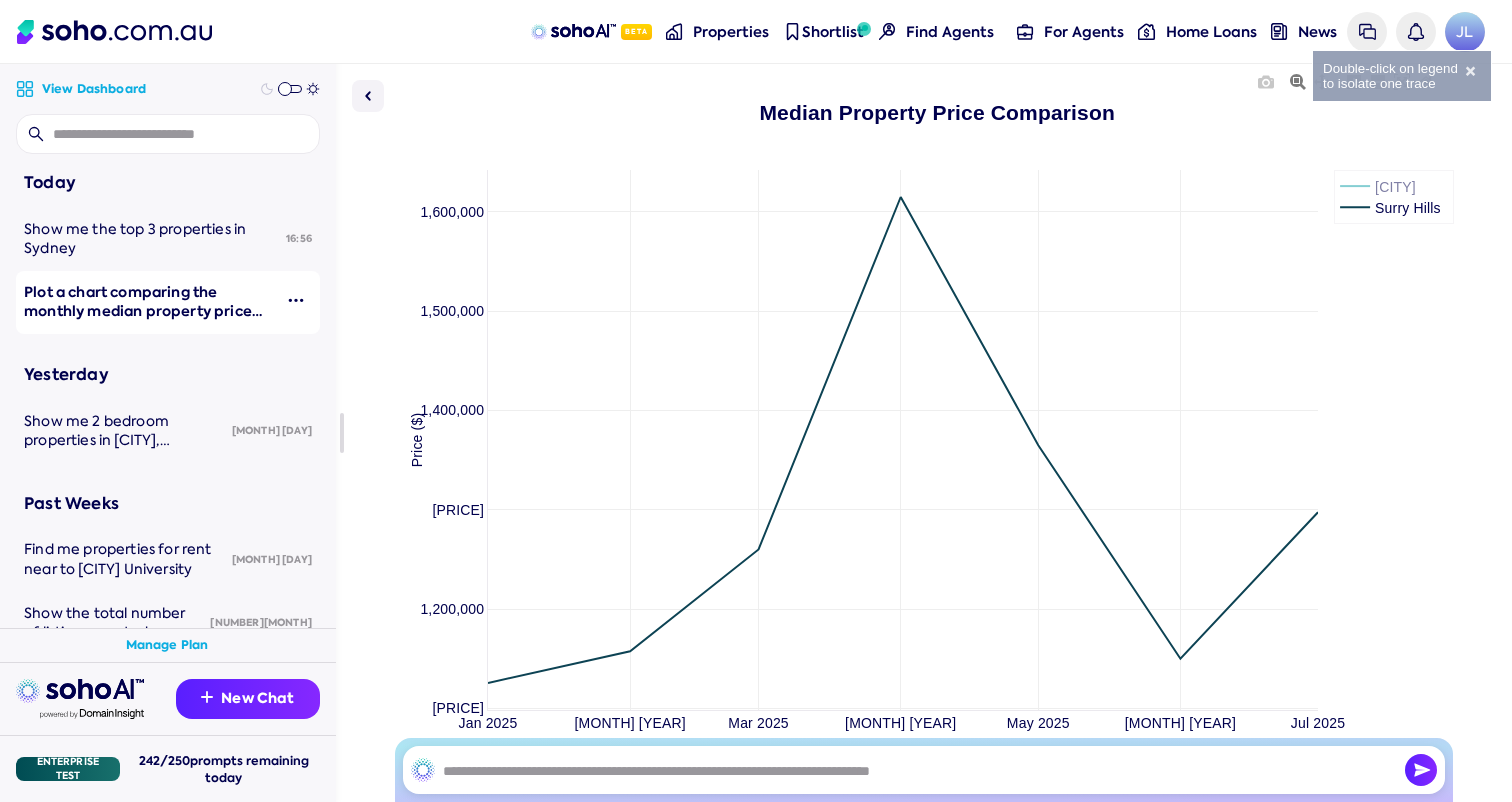 click 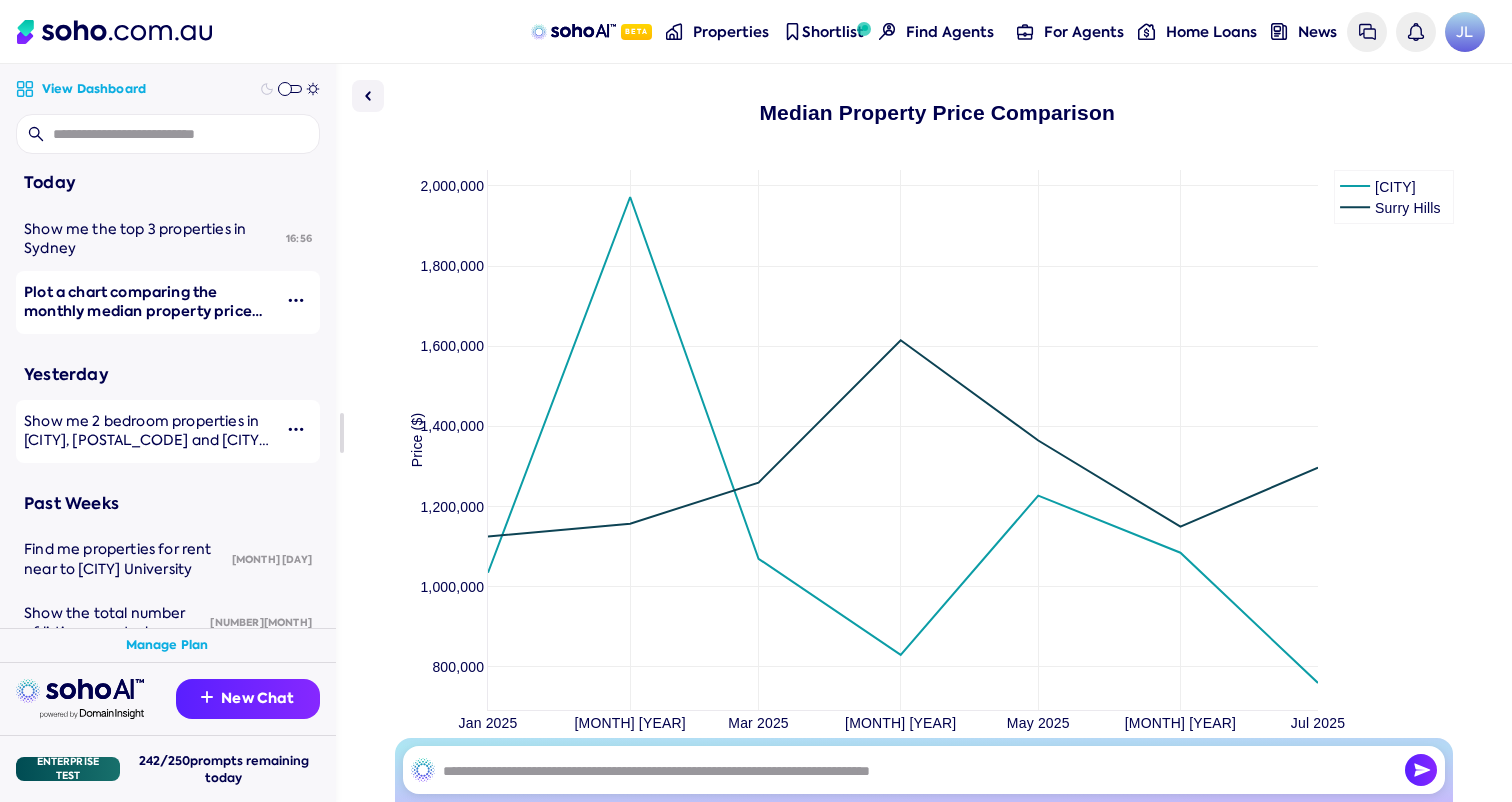 click on "Show me 2 bedroom properties in [CITY], [POSTAL_CODE] and [CITY], [POSTAL_CODE] between $1.5M and $2M" at bounding box center [146, 450] 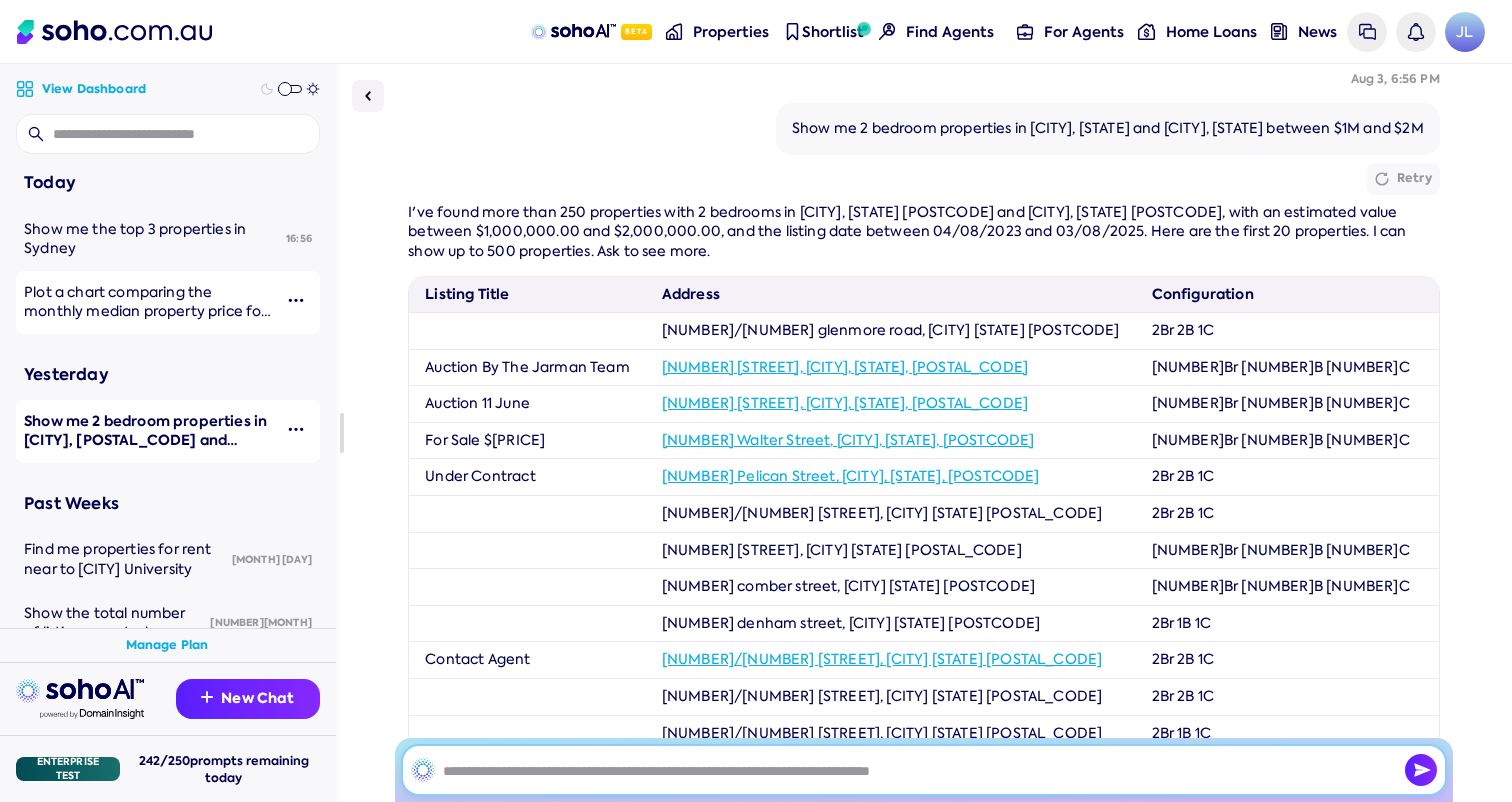 scroll, scrollTop: 700, scrollLeft: 0, axis: vertical 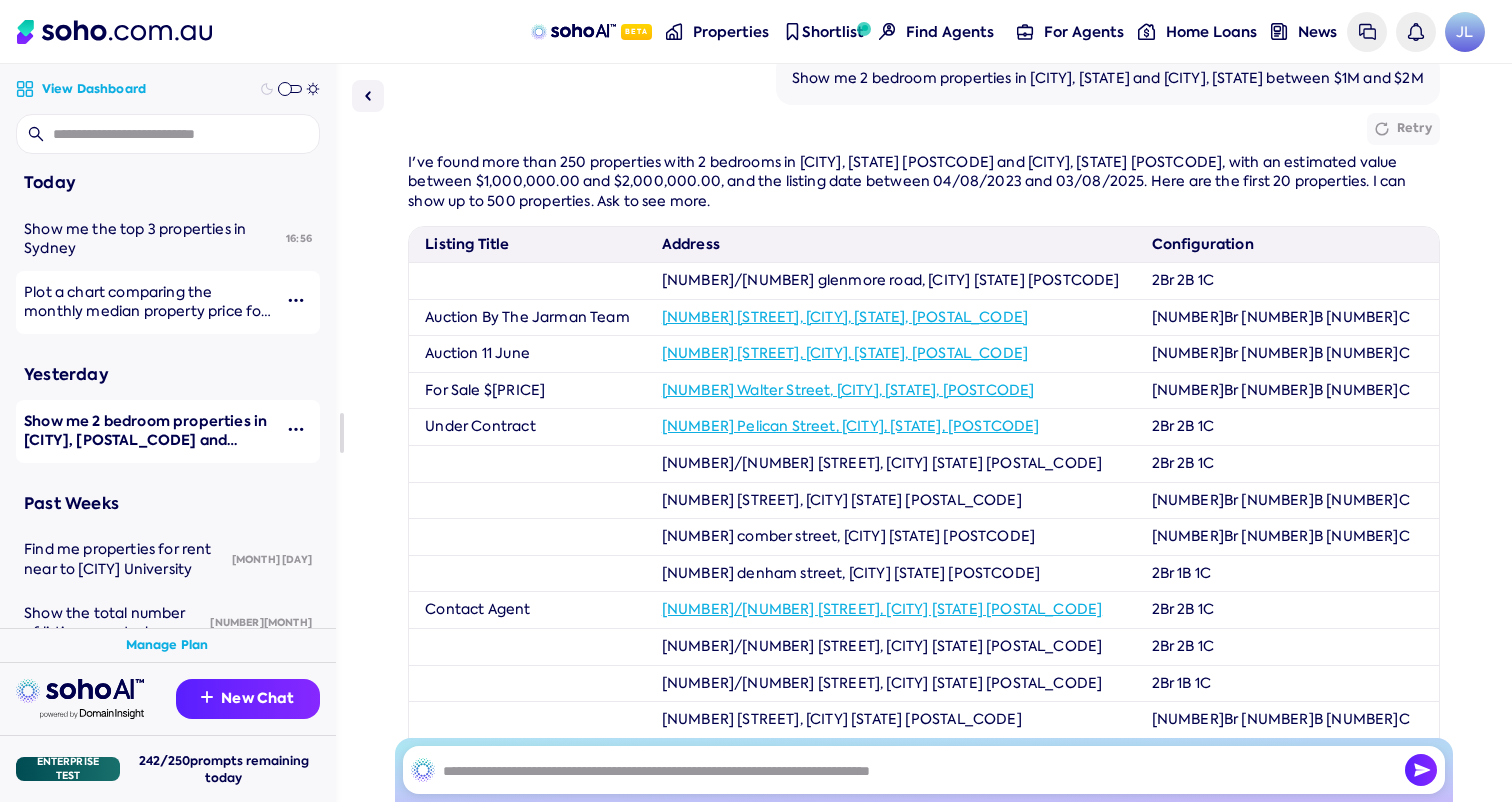 click at bounding box center [285, 89] 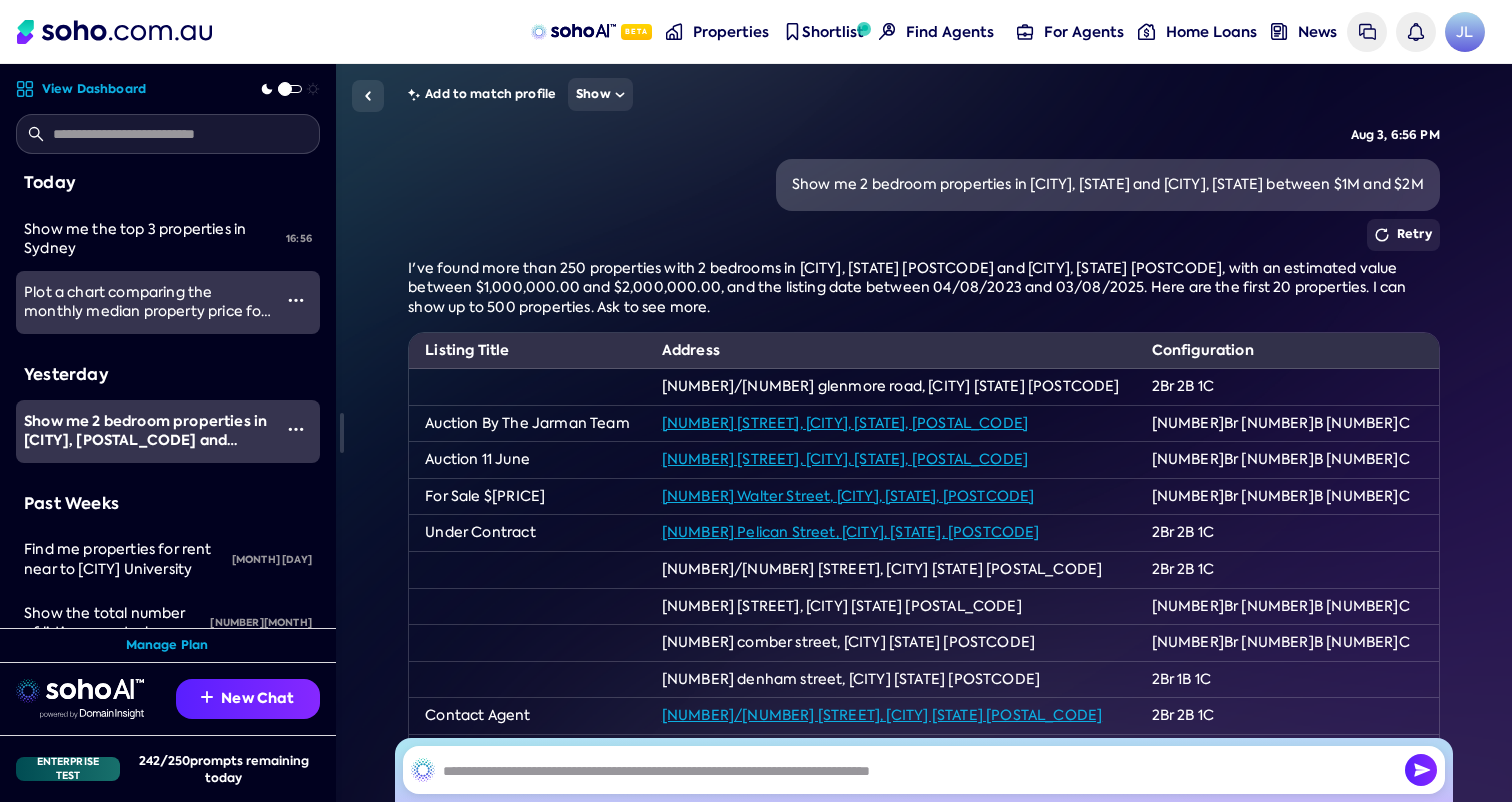 scroll, scrollTop: 598, scrollLeft: 0, axis: vertical 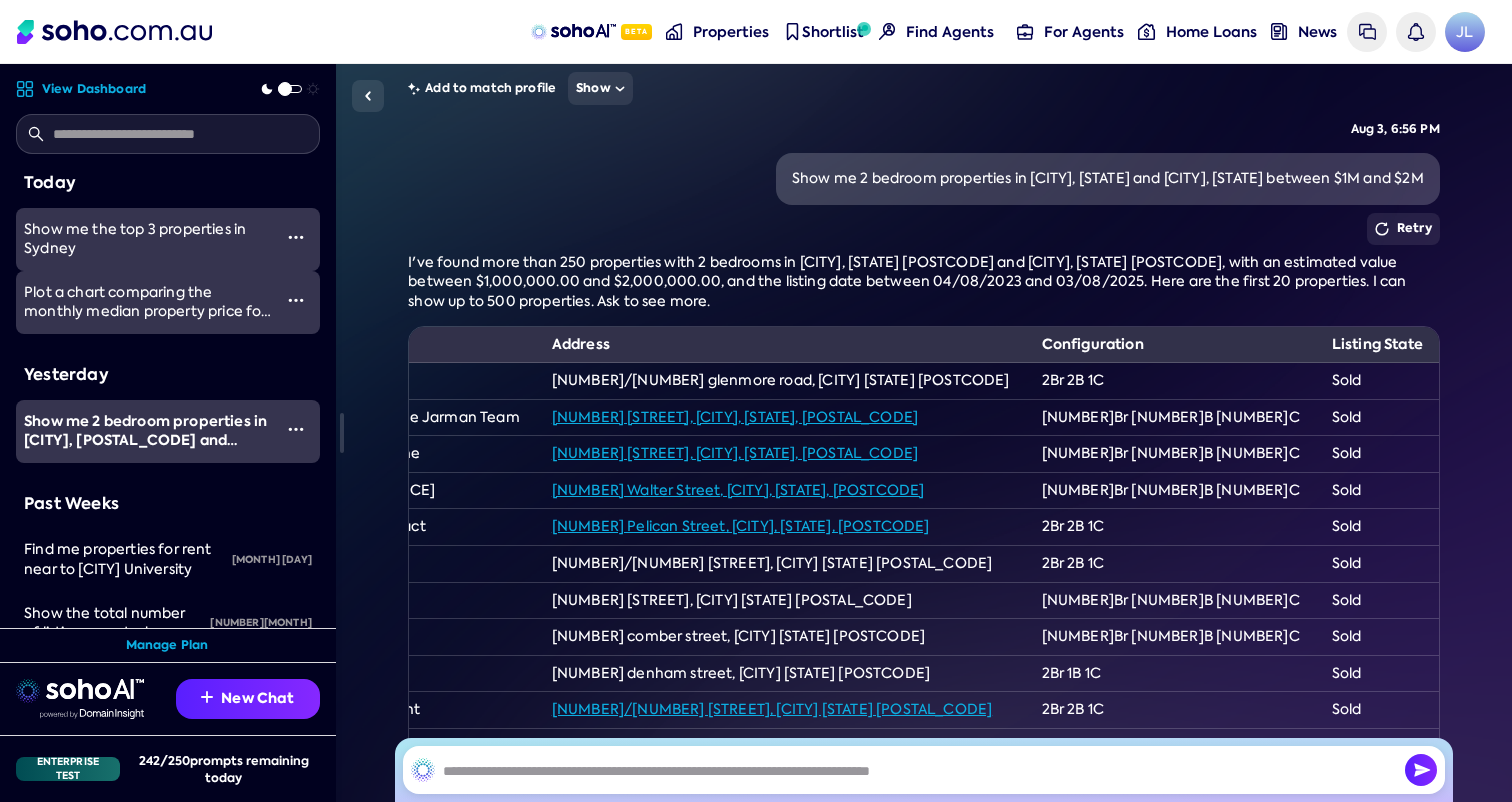 click on "Show me the top 3 properties in Sydney" at bounding box center [148, 239] 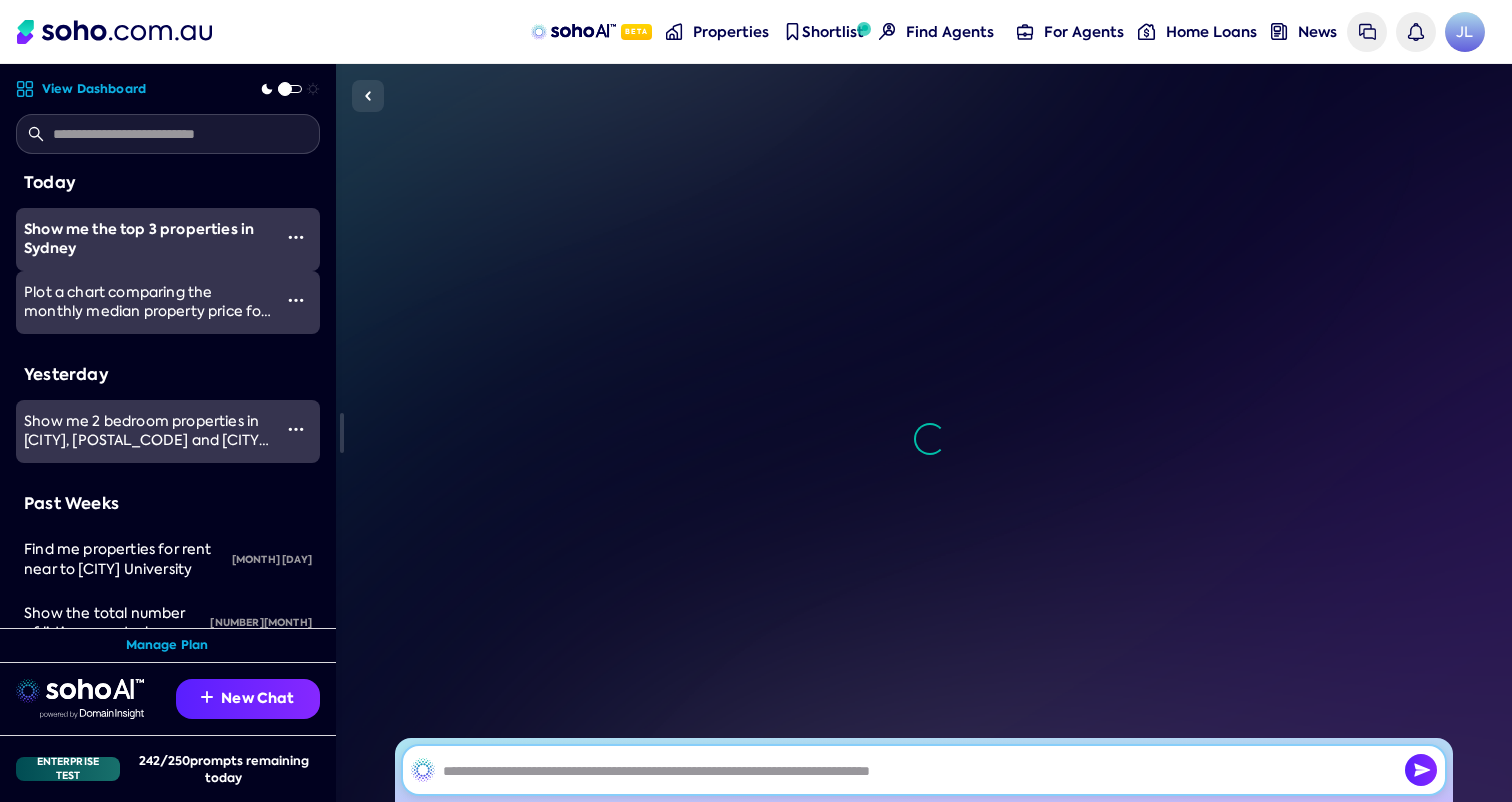 scroll, scrollTop: 0, scrollLeft: 0, axis: both 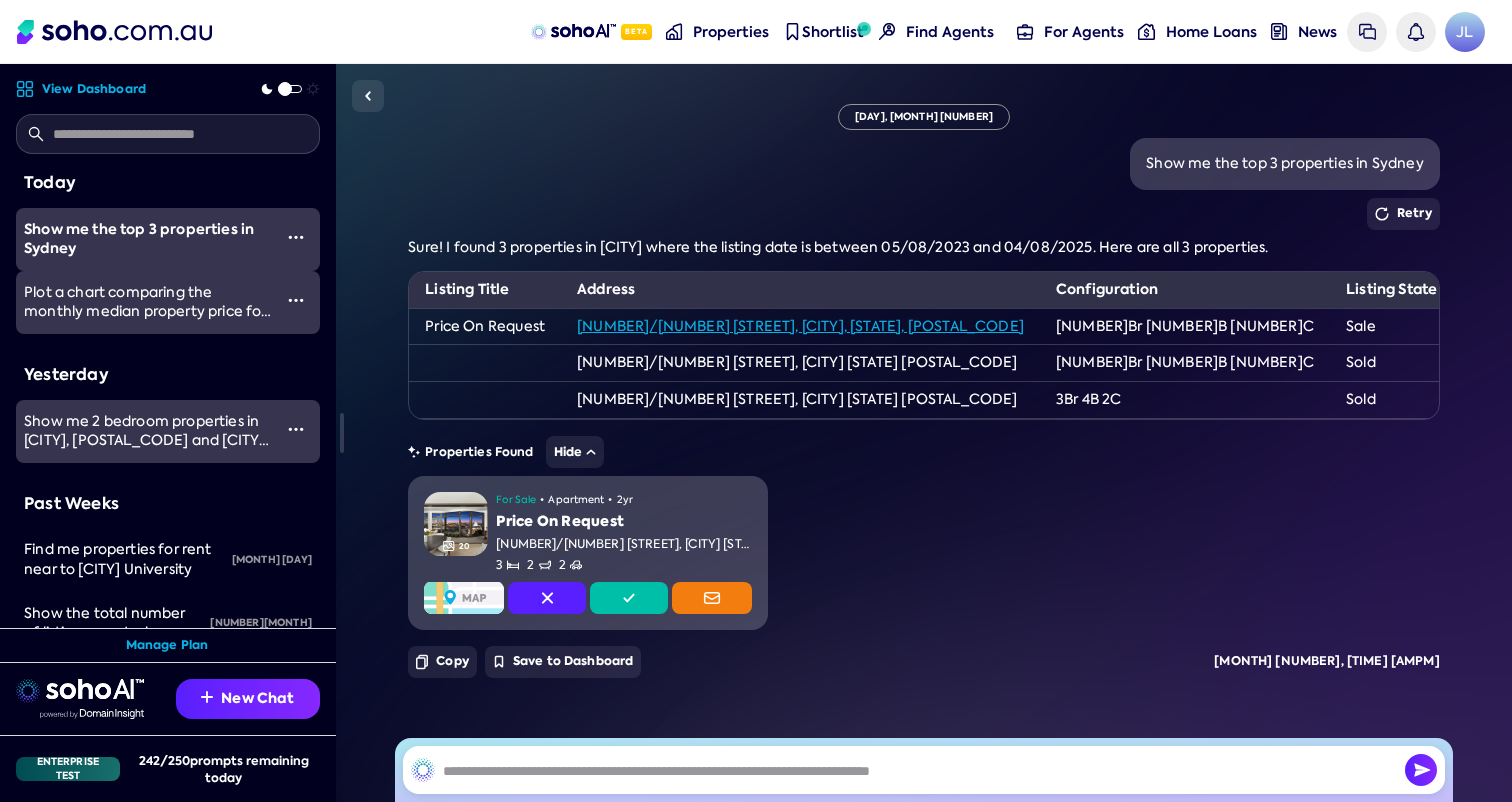 click on "Price On Request" at bounding box center (624, 522) 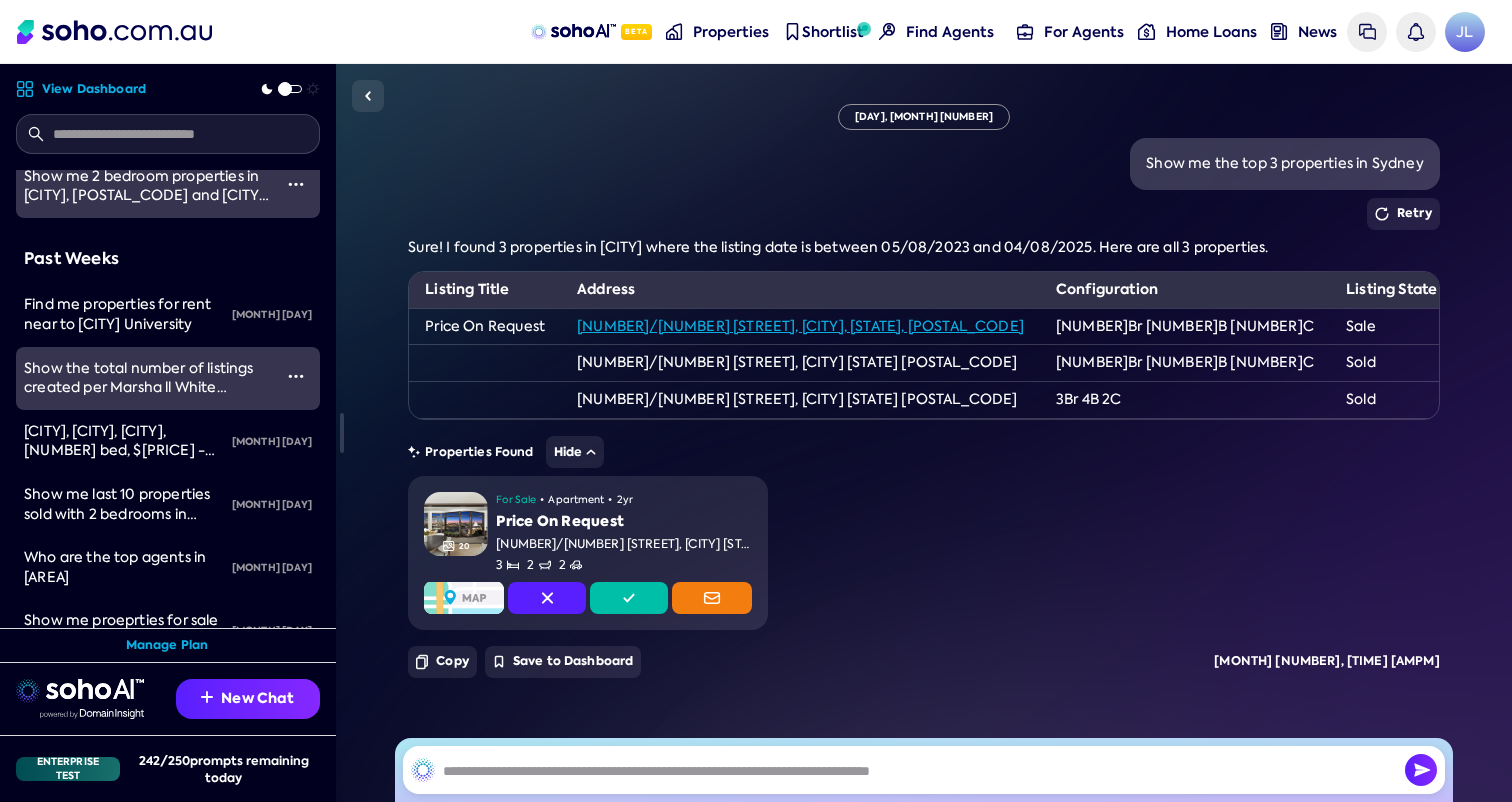 scroll, scrollTop: 258, scrollLeft: 0, axis: vertical 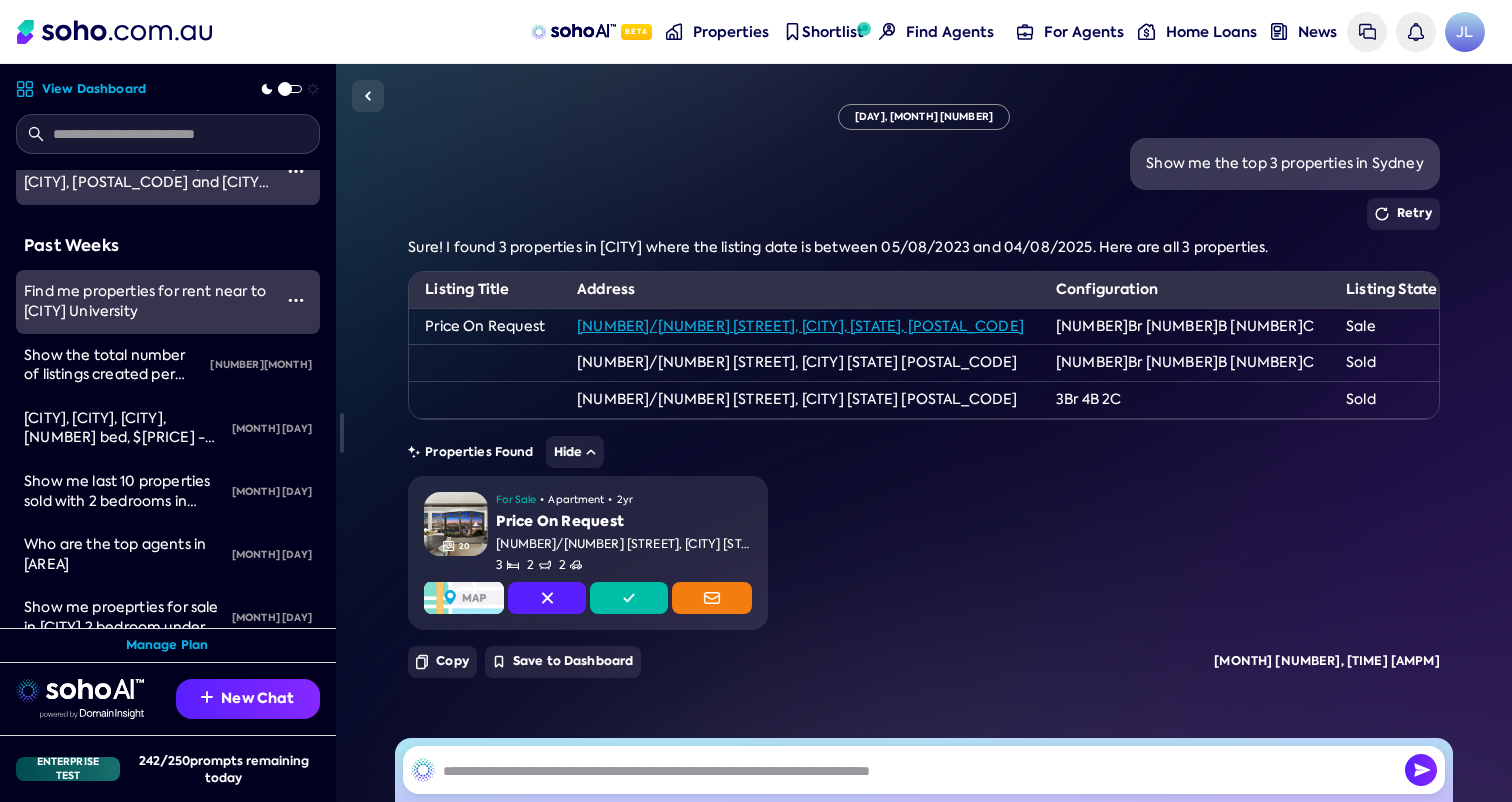 click on "Find me properties for rent near to [CITY] University" at bounding box center (144, 301) 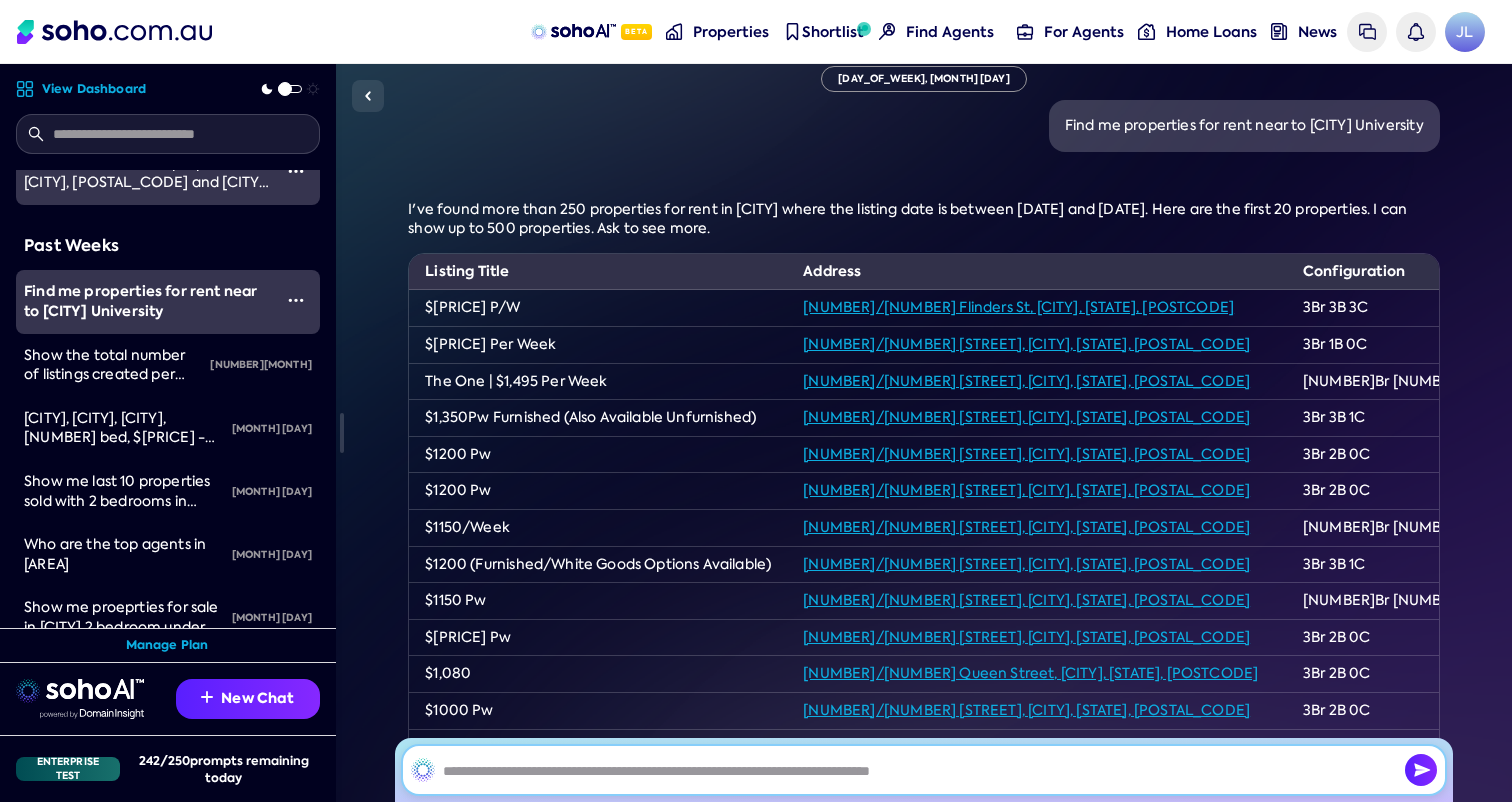 scroll, scrollTop: 35, scrollLeft: 0, axis: vertical 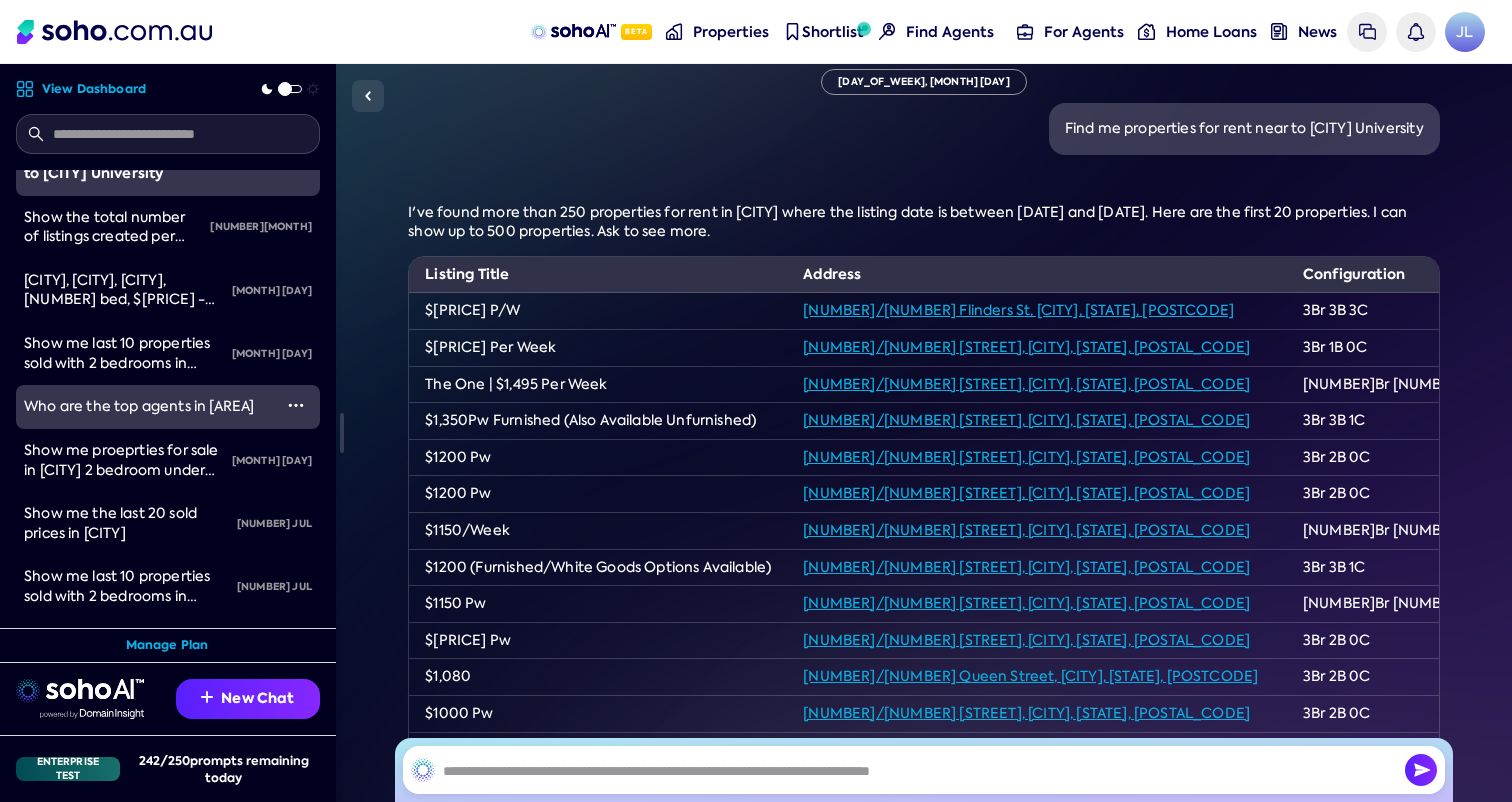 click on "Who are the top agents in [AREA]" at bounding box center [148, 407] 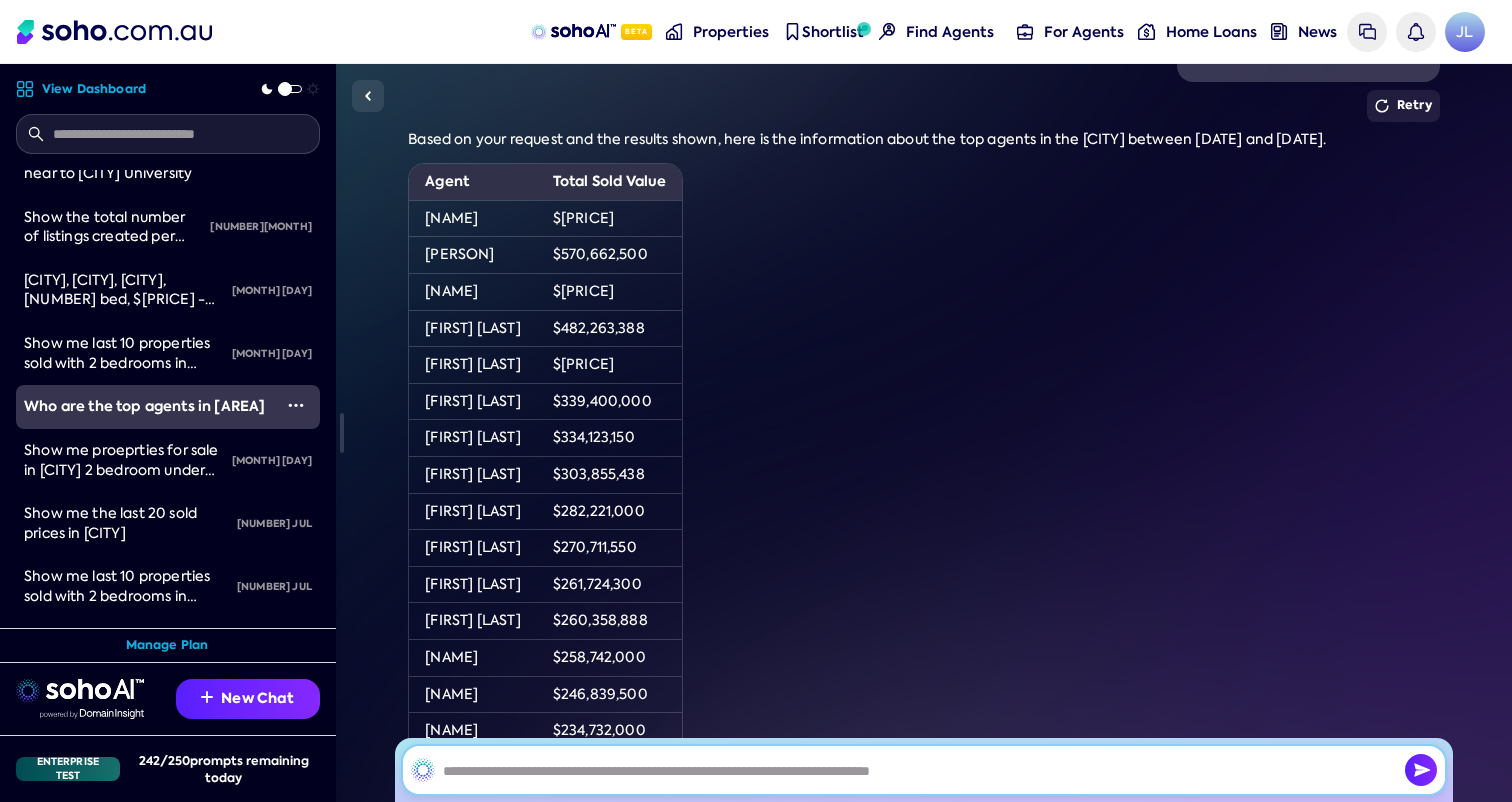 scroll, scrollTop: 0, scrollLeft: 0, axis: both 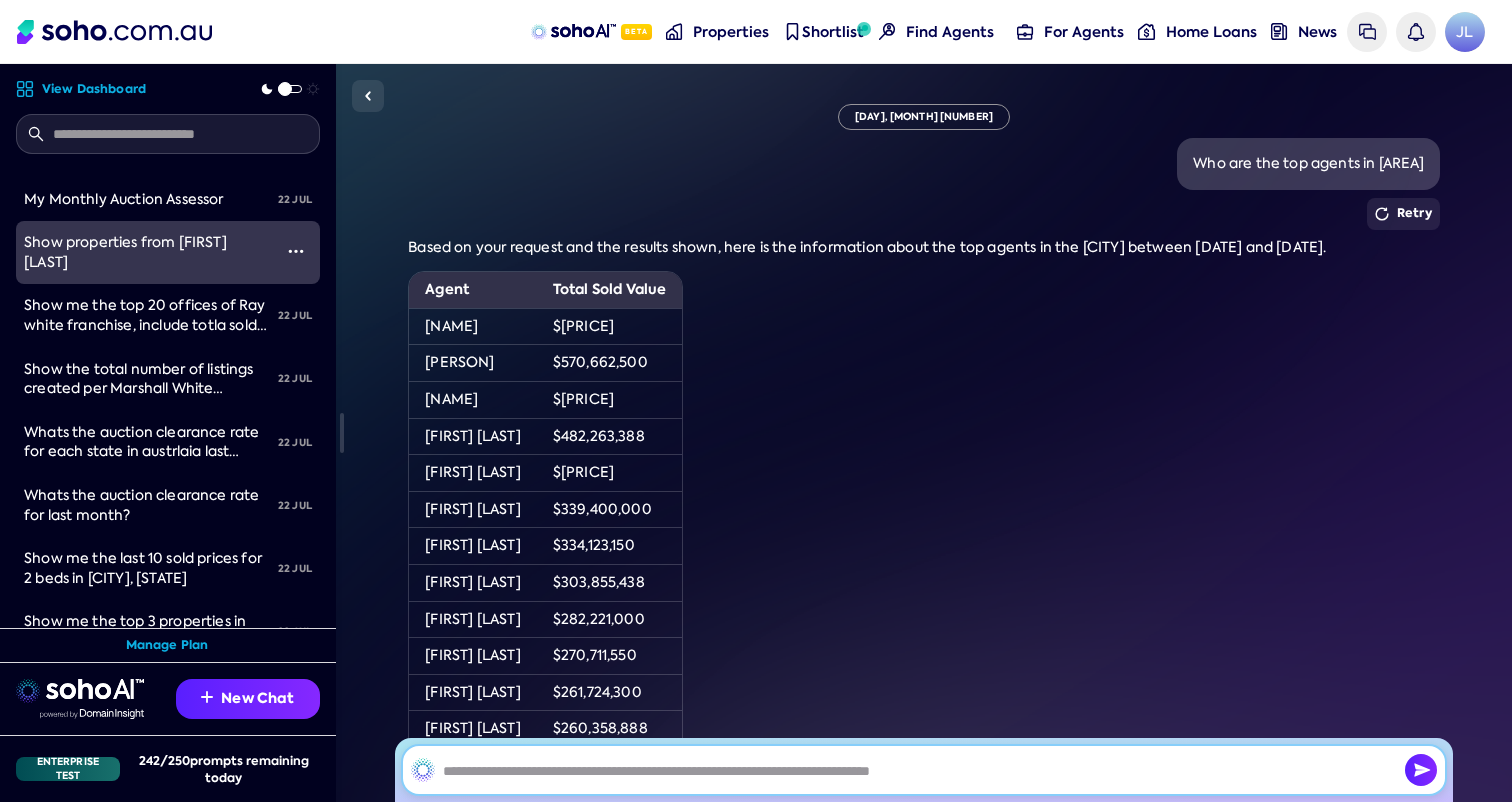click on "Show properties from [FIRST] [LAST]" at bounding box center [148, 252] 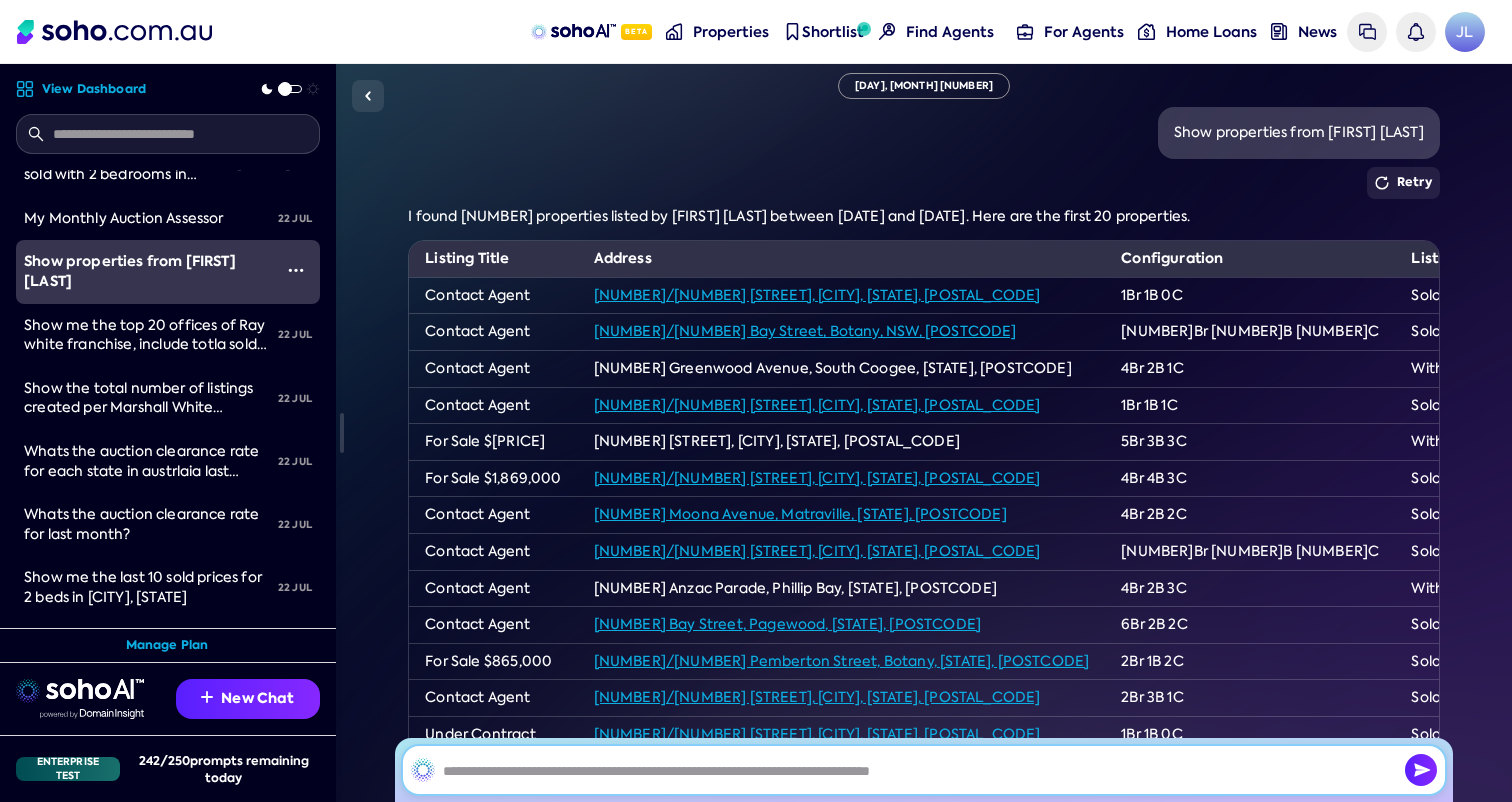 scroll, scrollTop: 0, scrollLeft: 0, axis: both 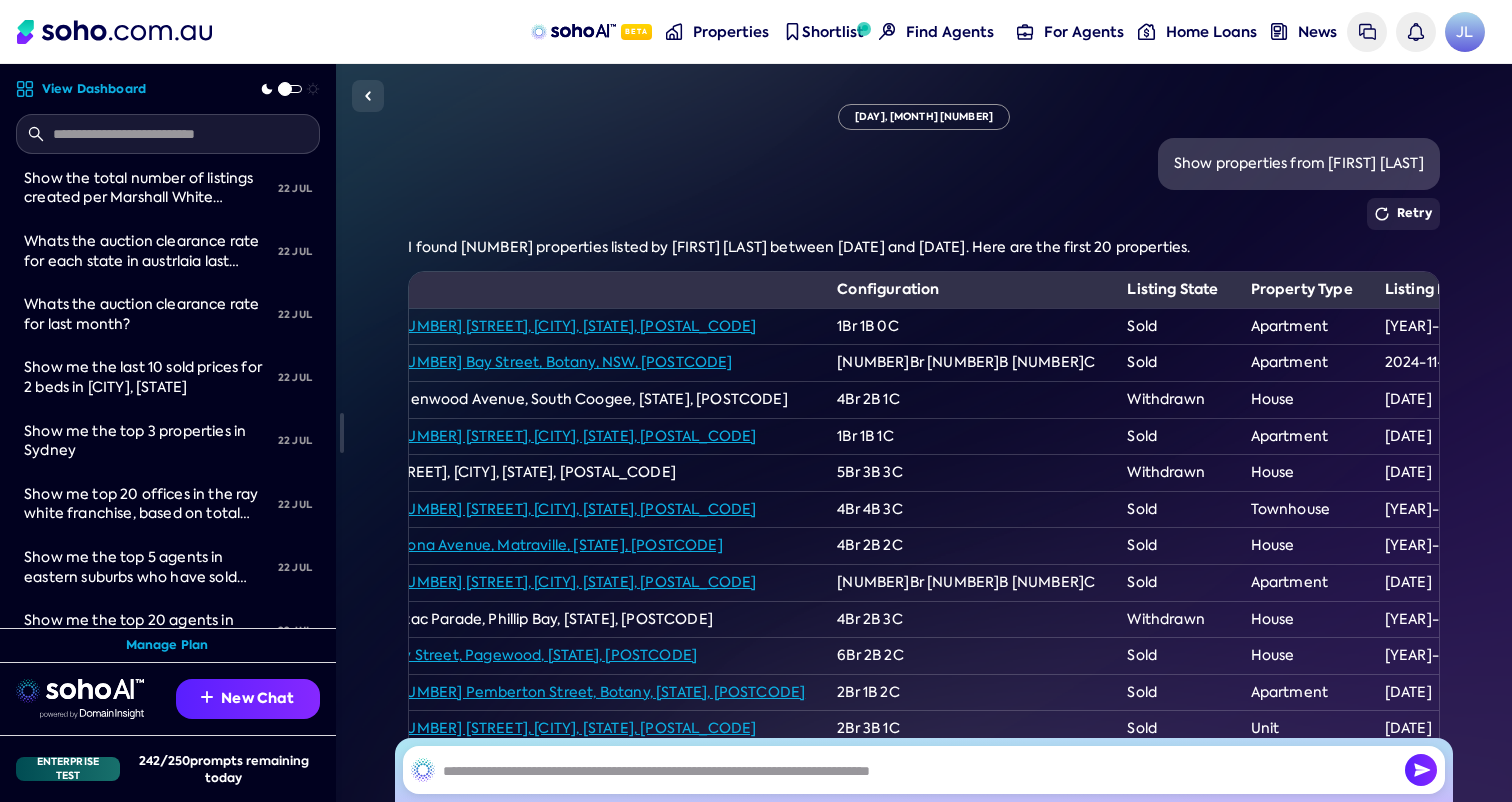 click at bounding box center [168, 134] 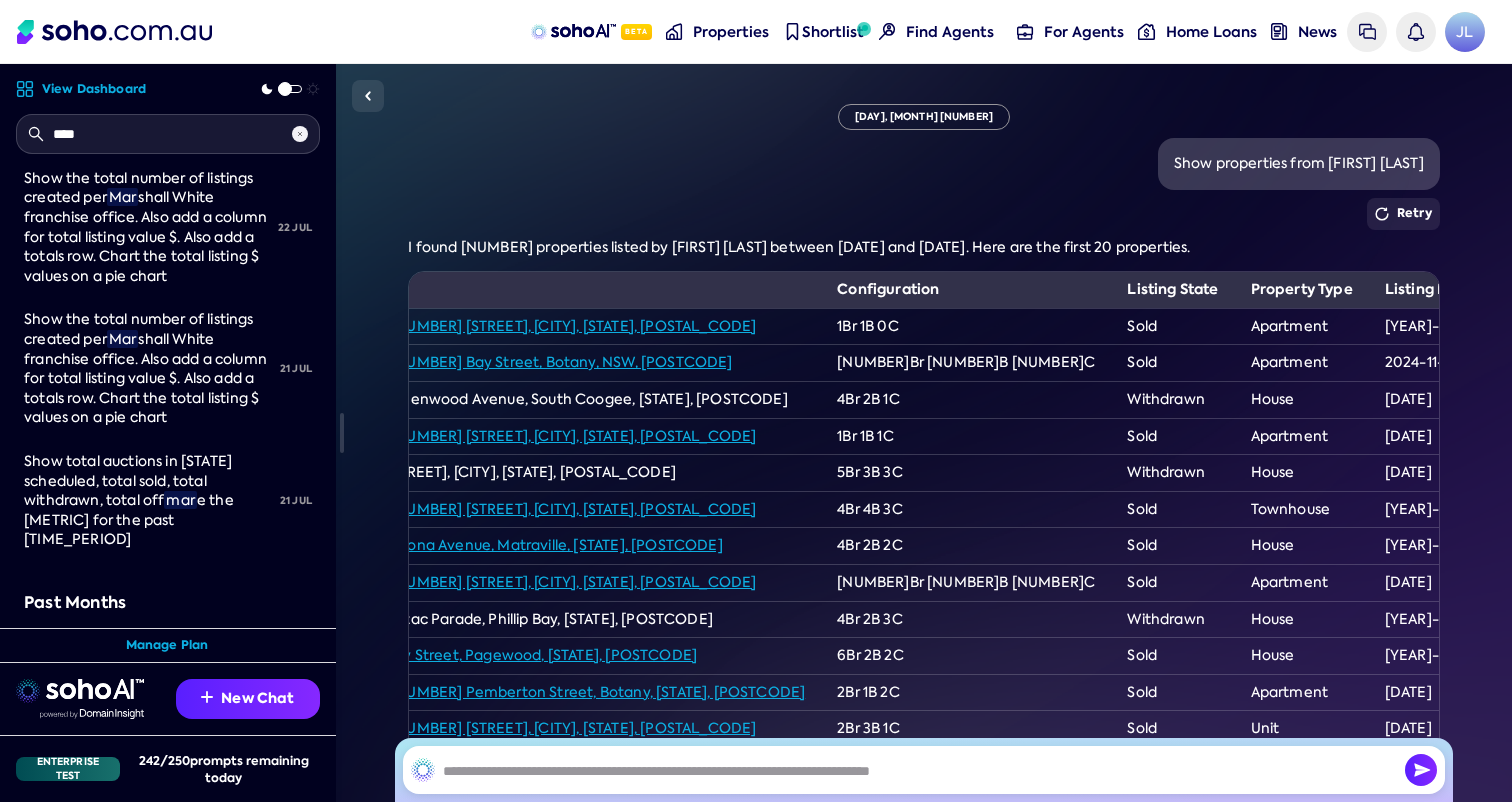 scroll, scrollTop: 50, scrollLeft: 0, axis: vertical 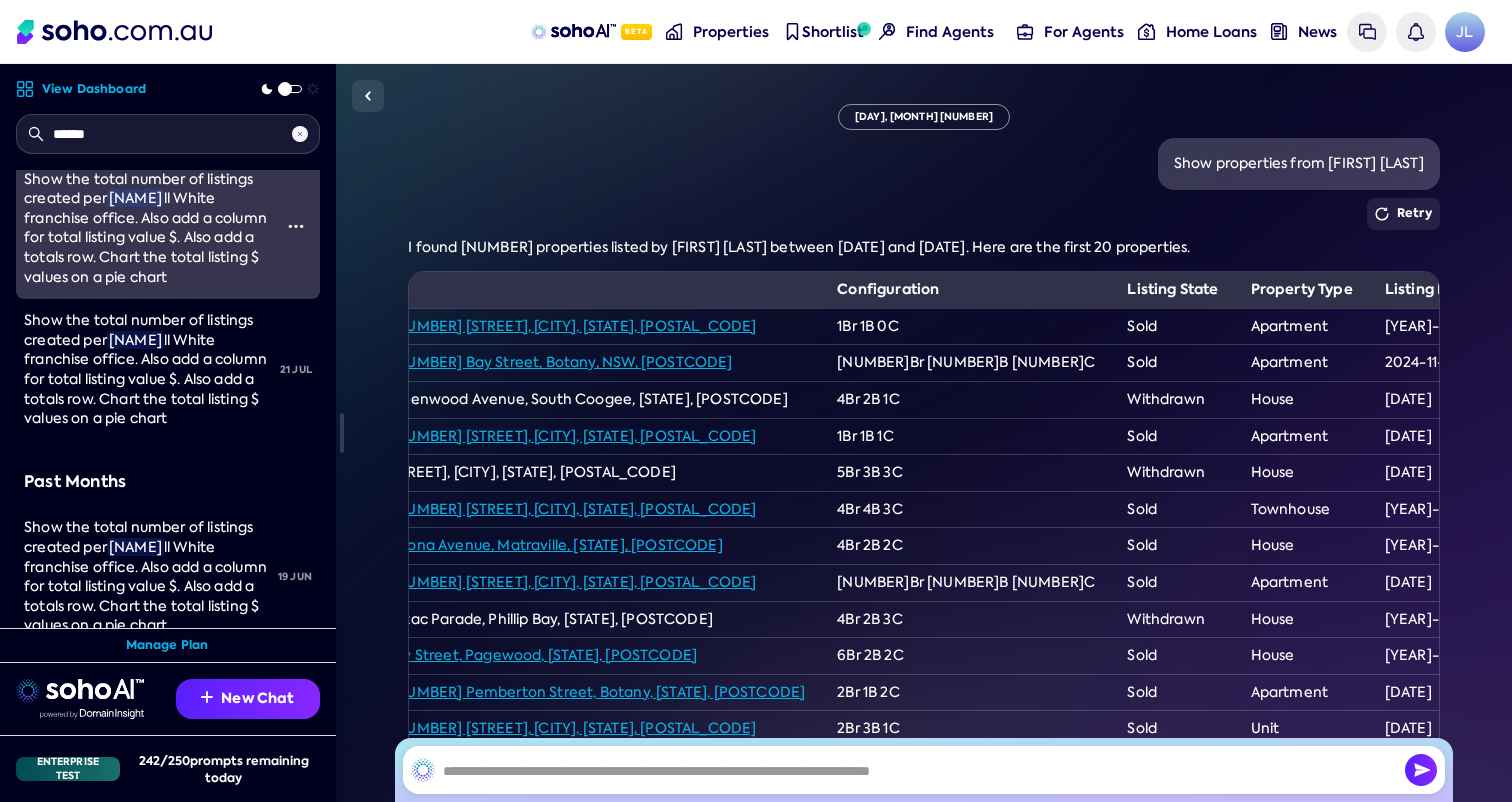 type on "******" 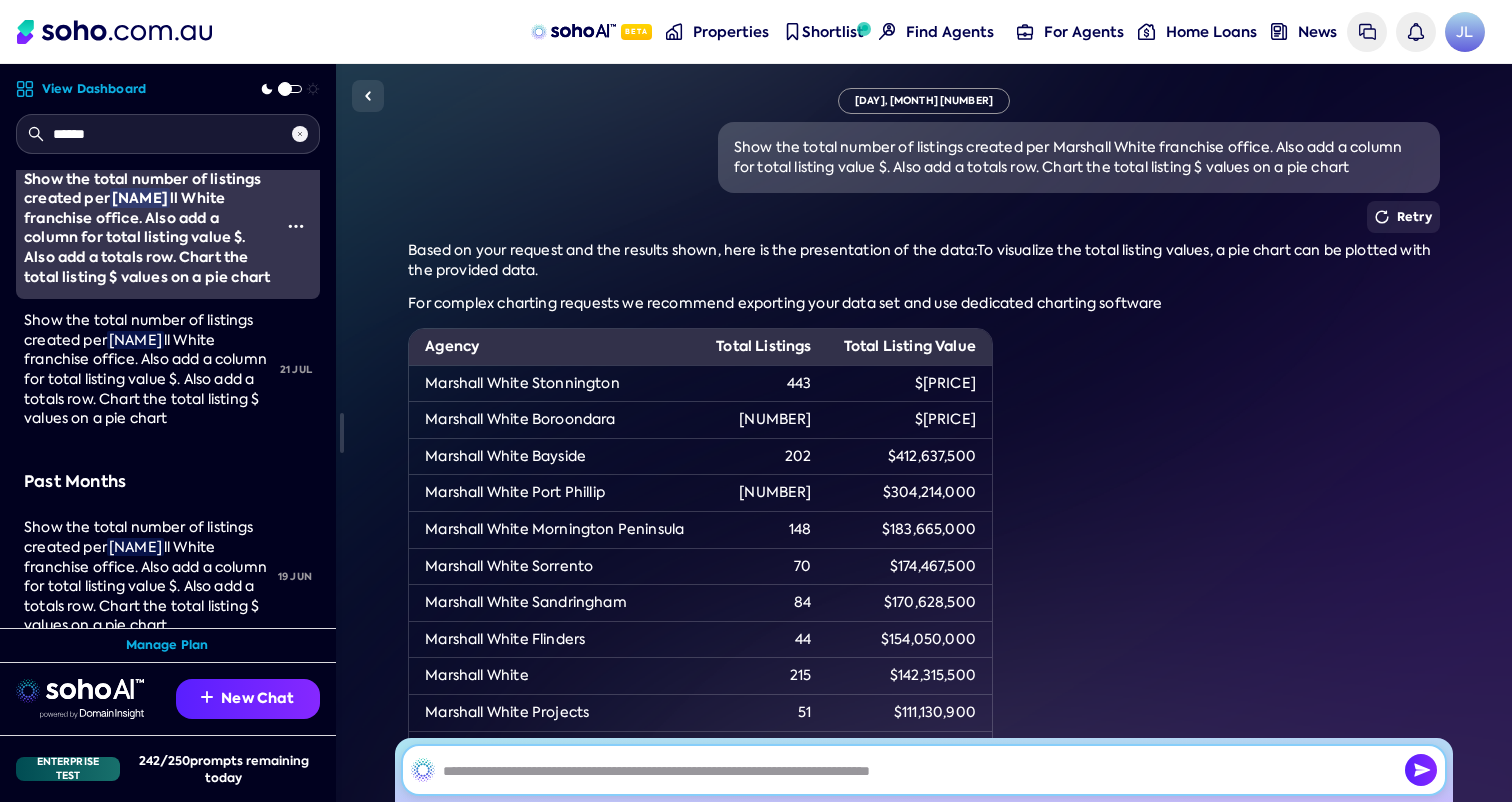 scroll, scrollTop: 0, scrollLeft: 0, axis: both 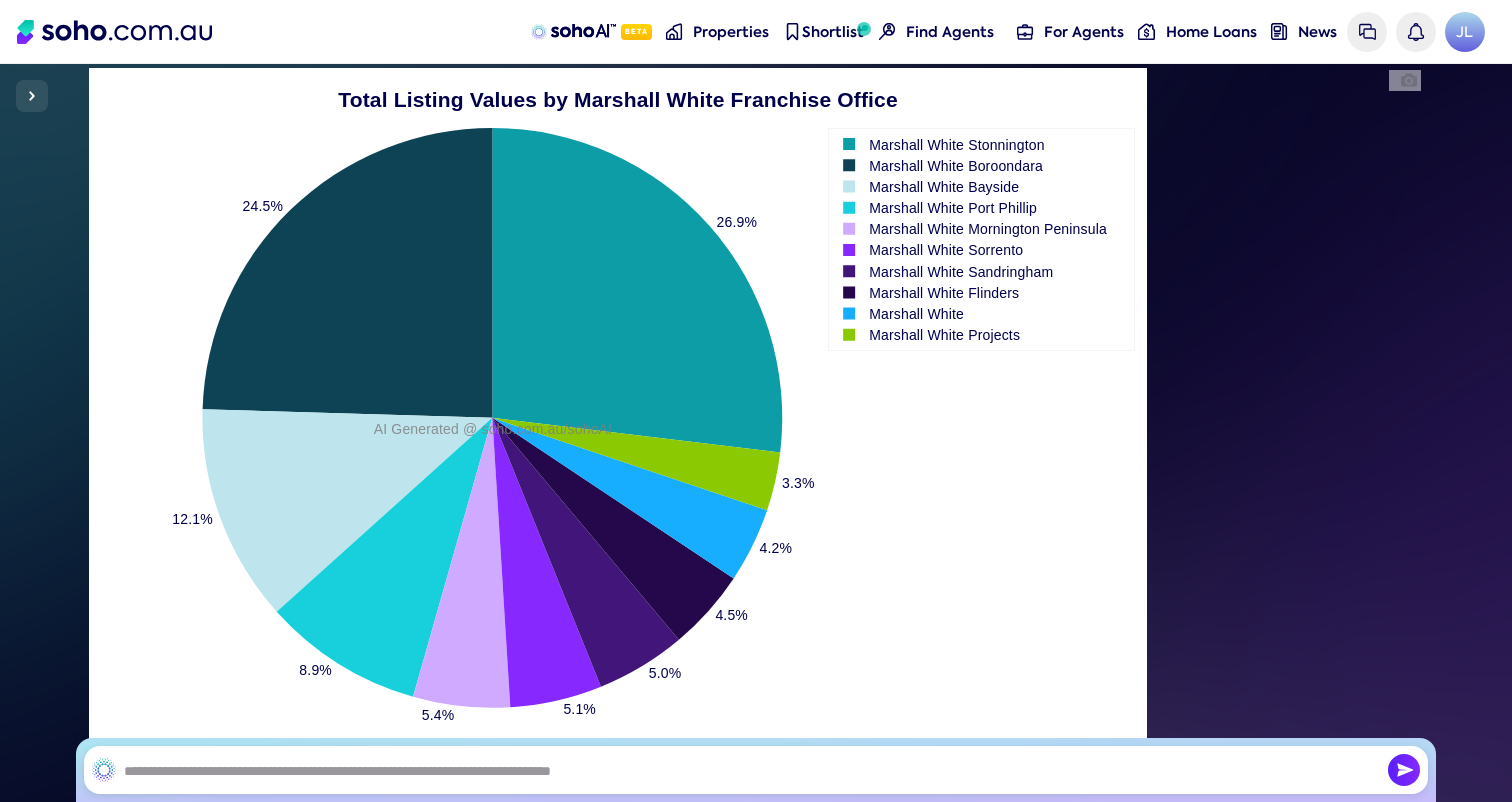 click 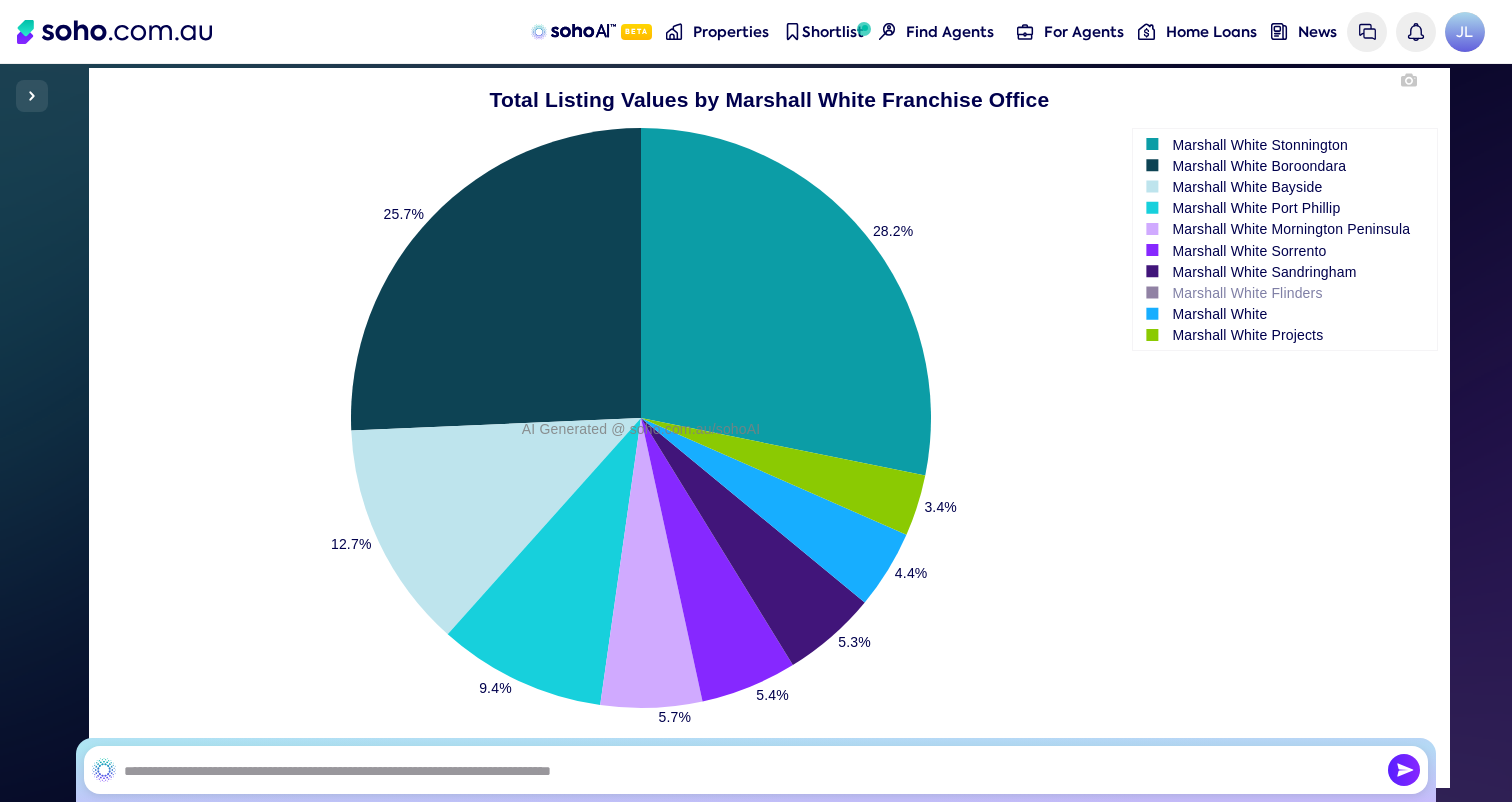 click 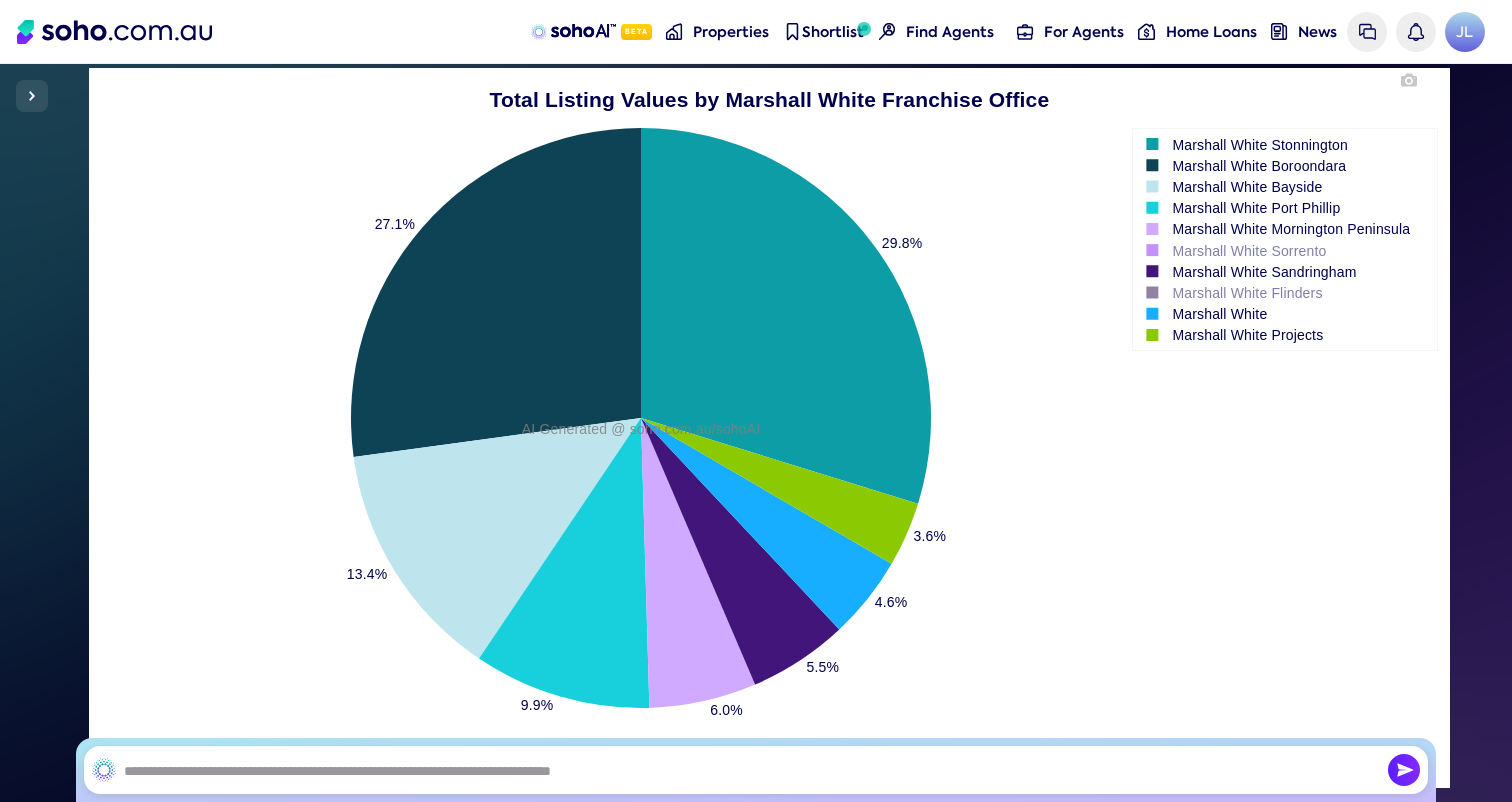 click 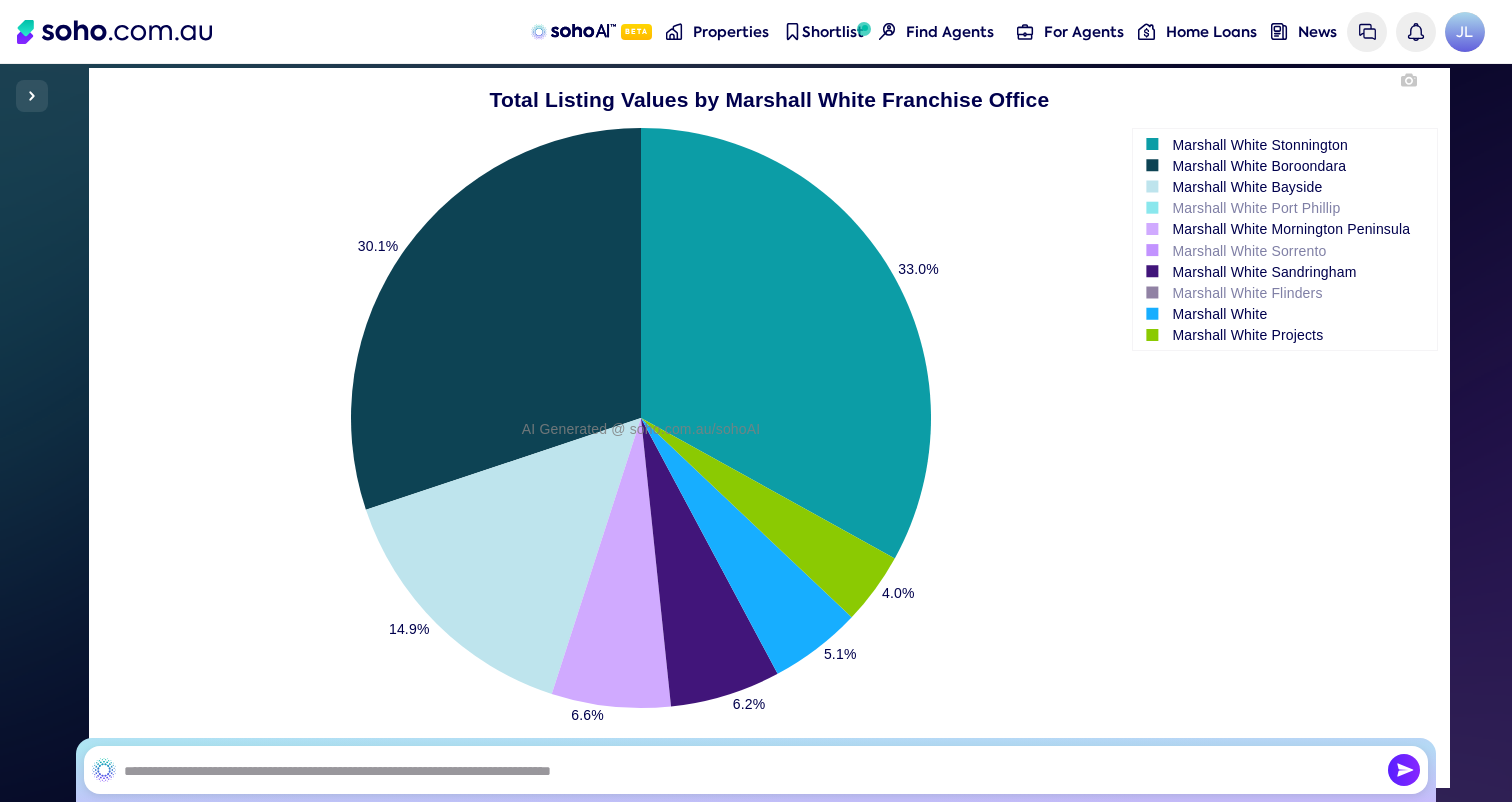 click 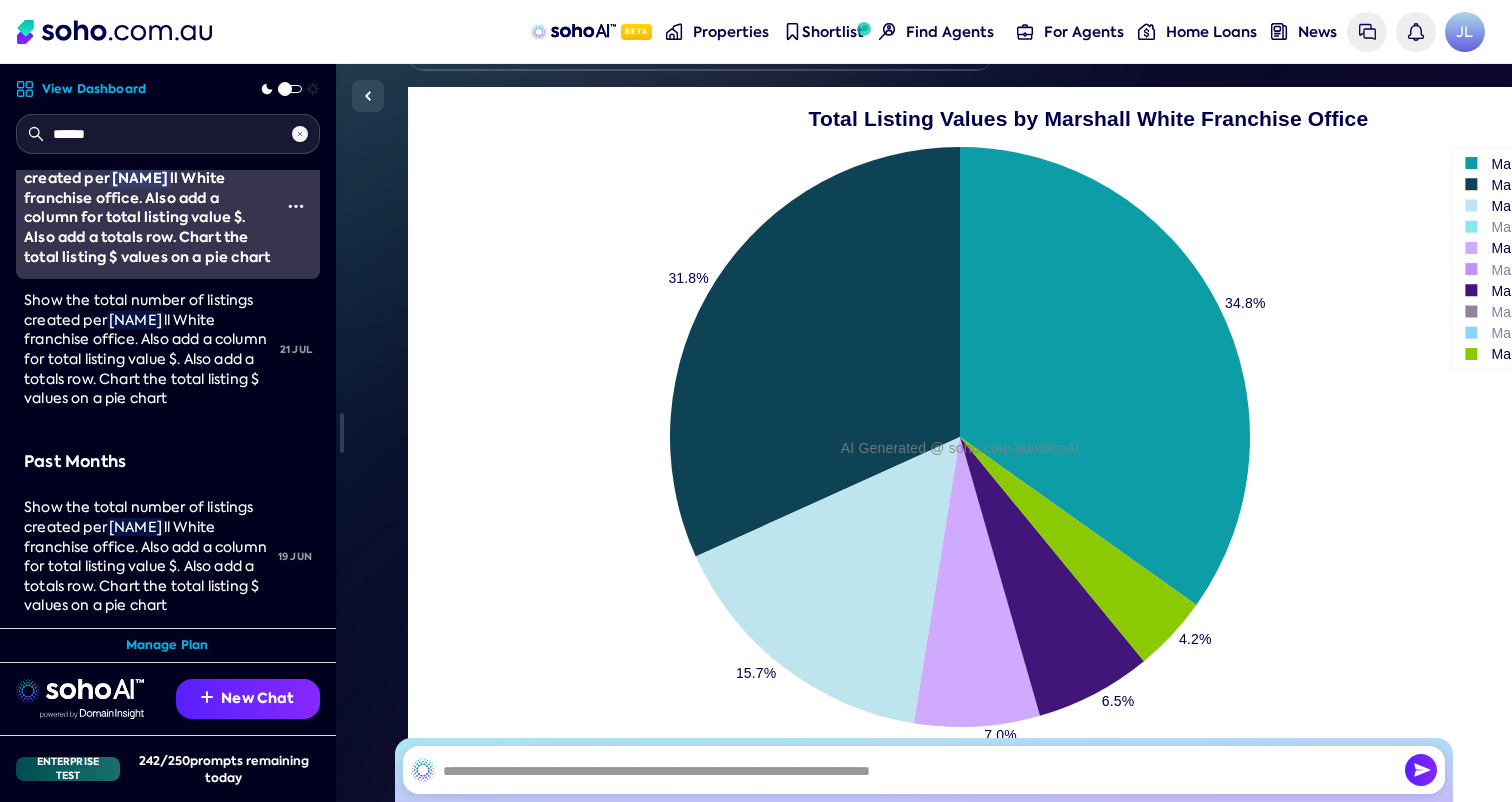 scroll, scrollTop: 50, scrollLeft: 0, axis: vertical 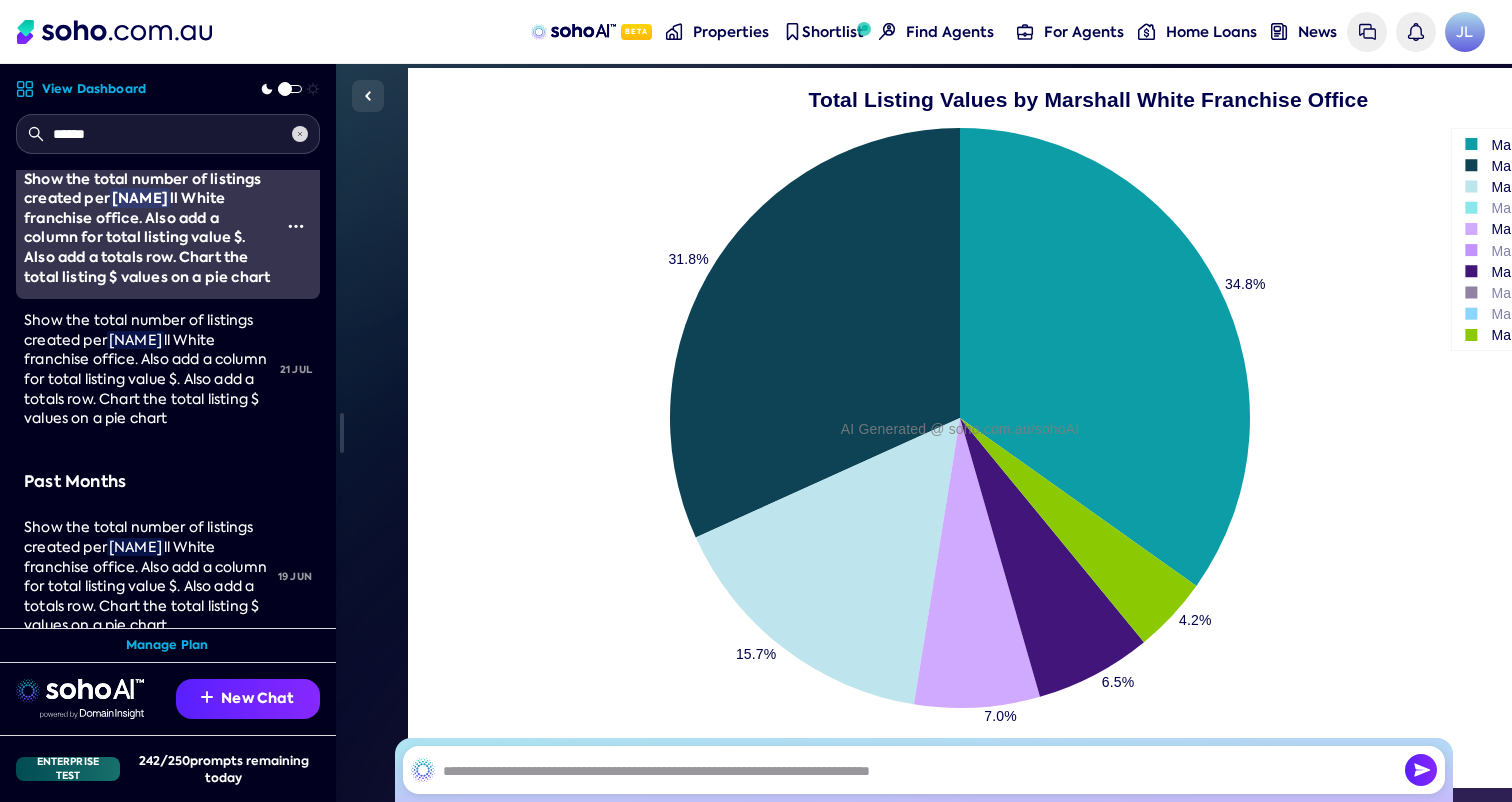 click at bounding box center (300, 134) 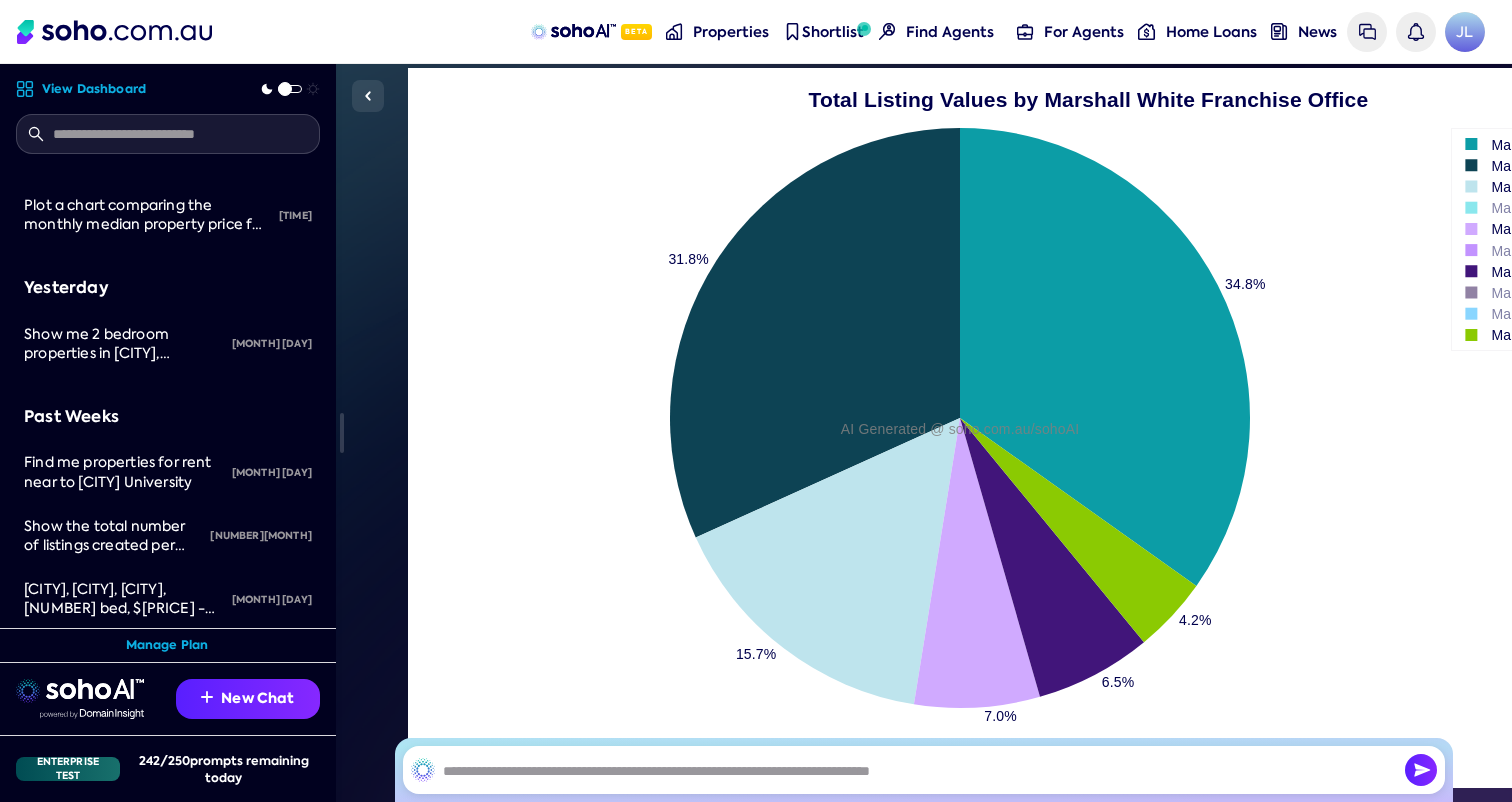 scroll, scrollTop: 0, scrollLeft: 0, axis: both 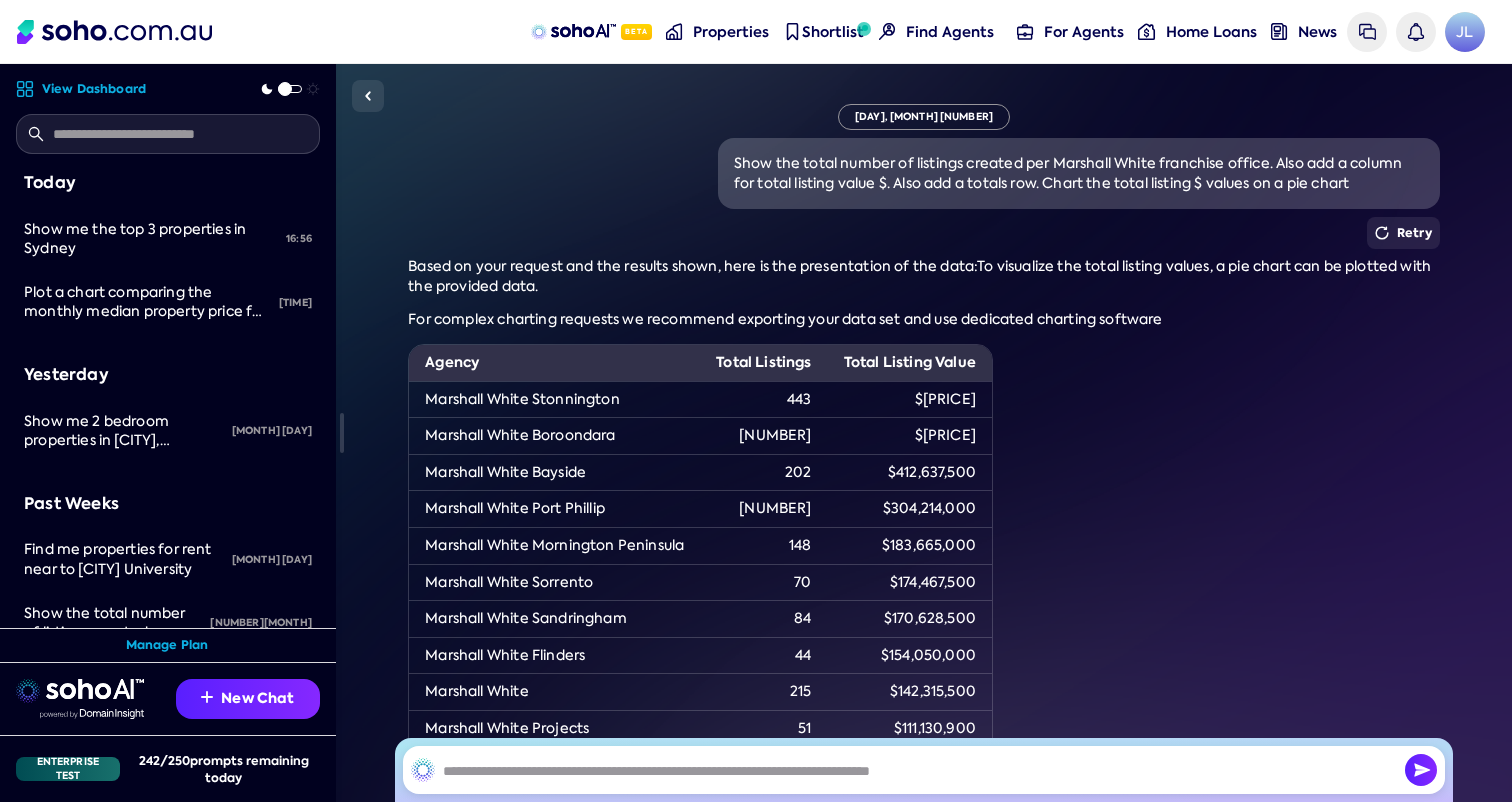 click on "Properties" at bounding box center [731, 32] 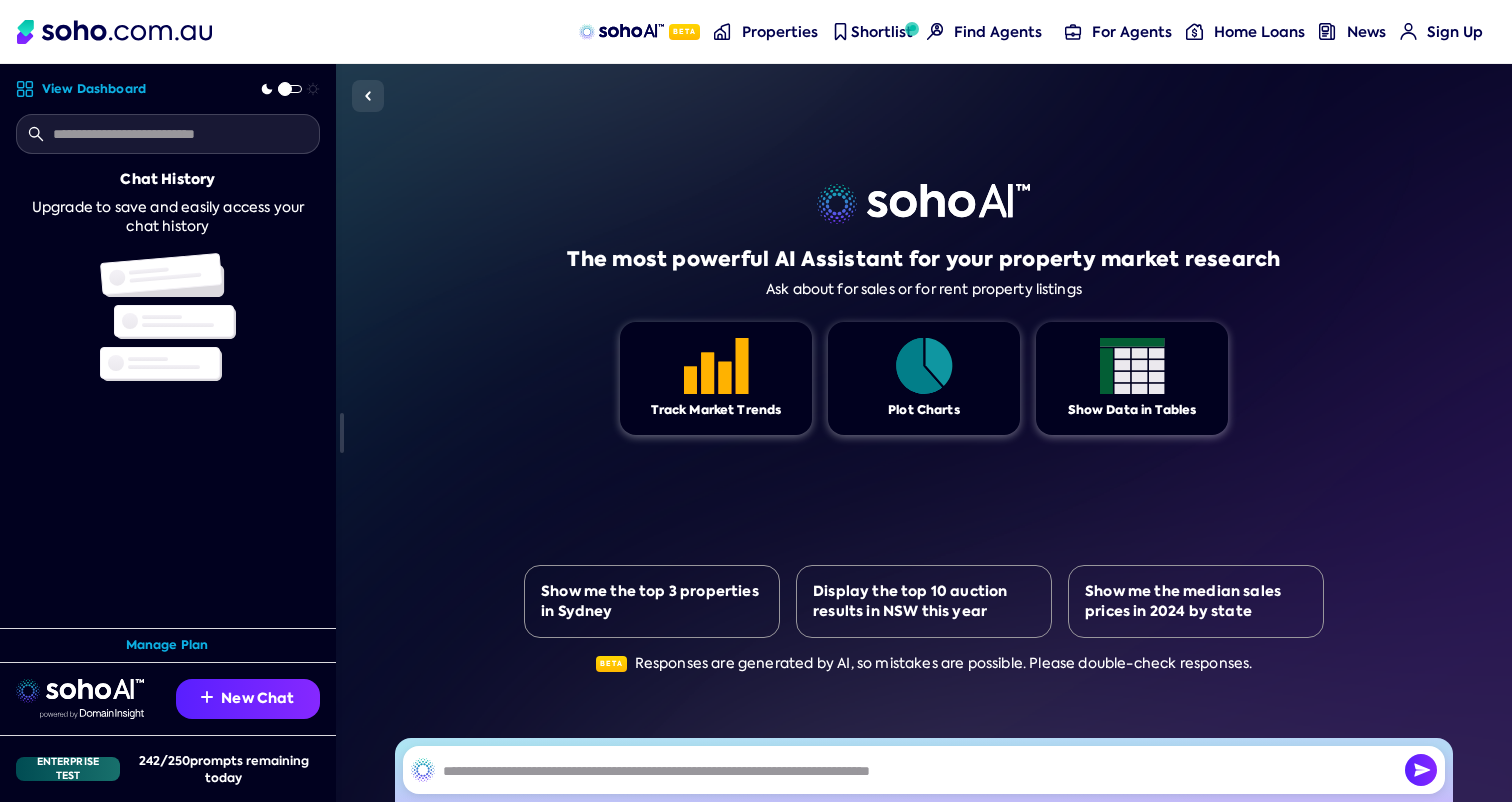 scroll, scrollTop: 0, scrollLeft: 0, axis: both 